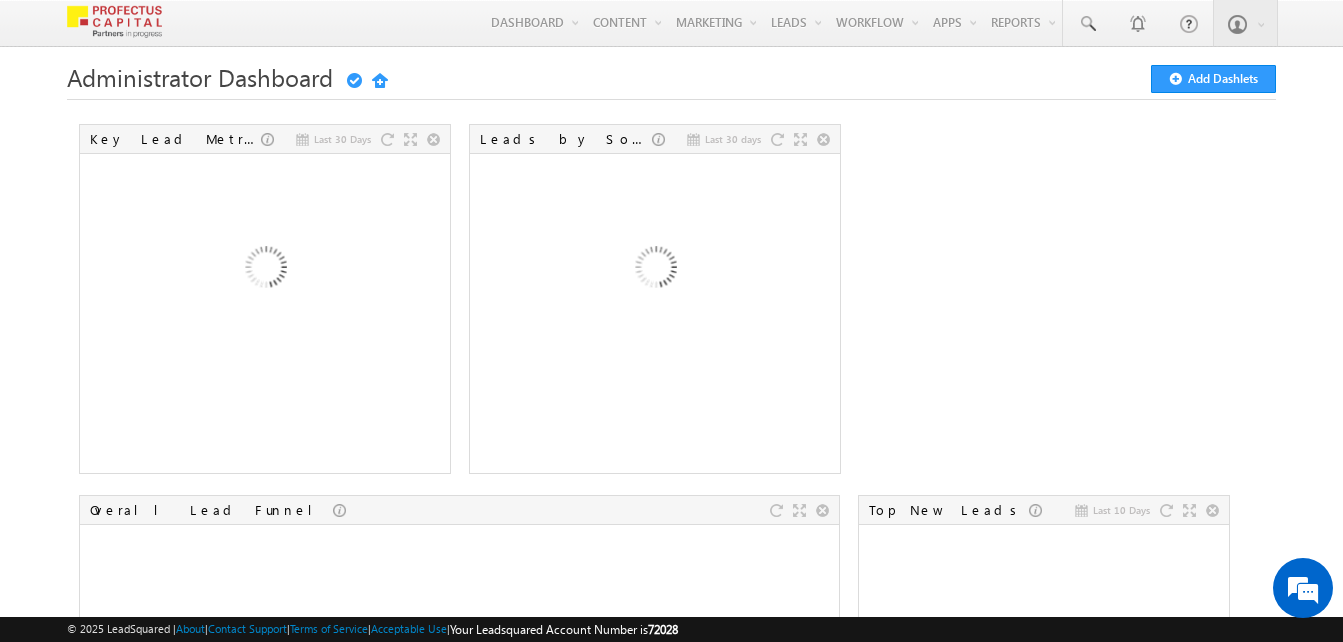 scroll, scrollTop: 0, scrollLeft: 0, axis: both 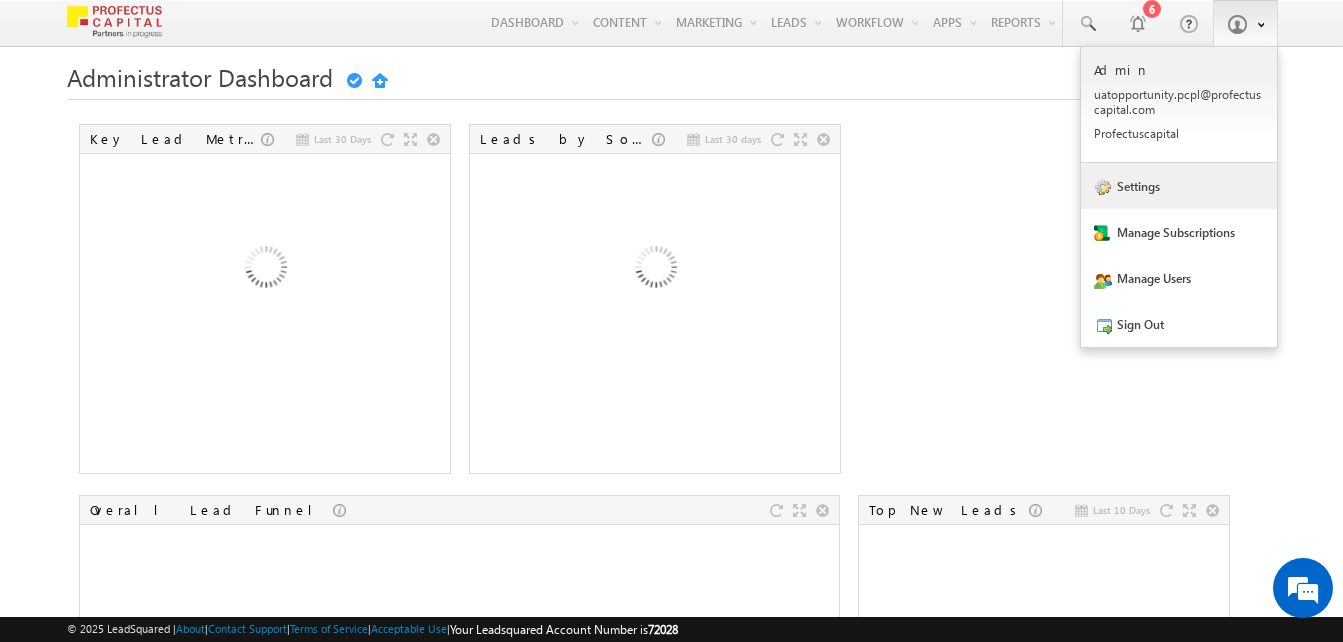 click on "Settings" at bounding box center [1179, 186] 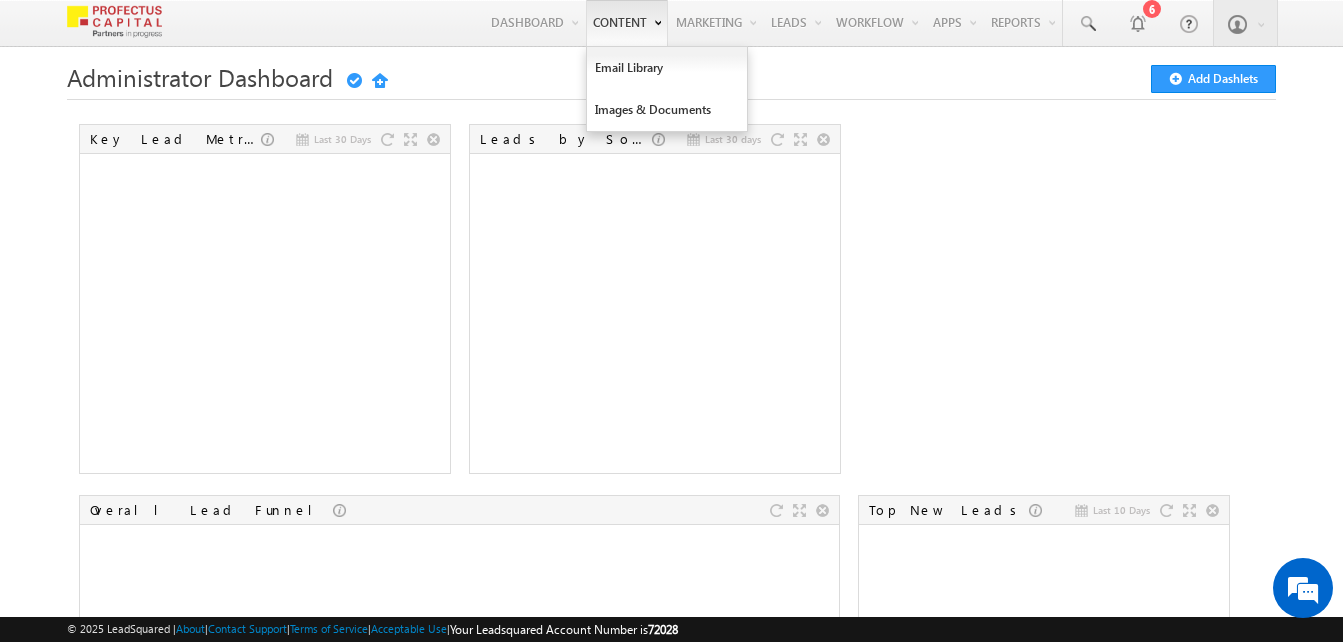 scroll, scrollTop: 0, scrollLeft: 0, axis: both 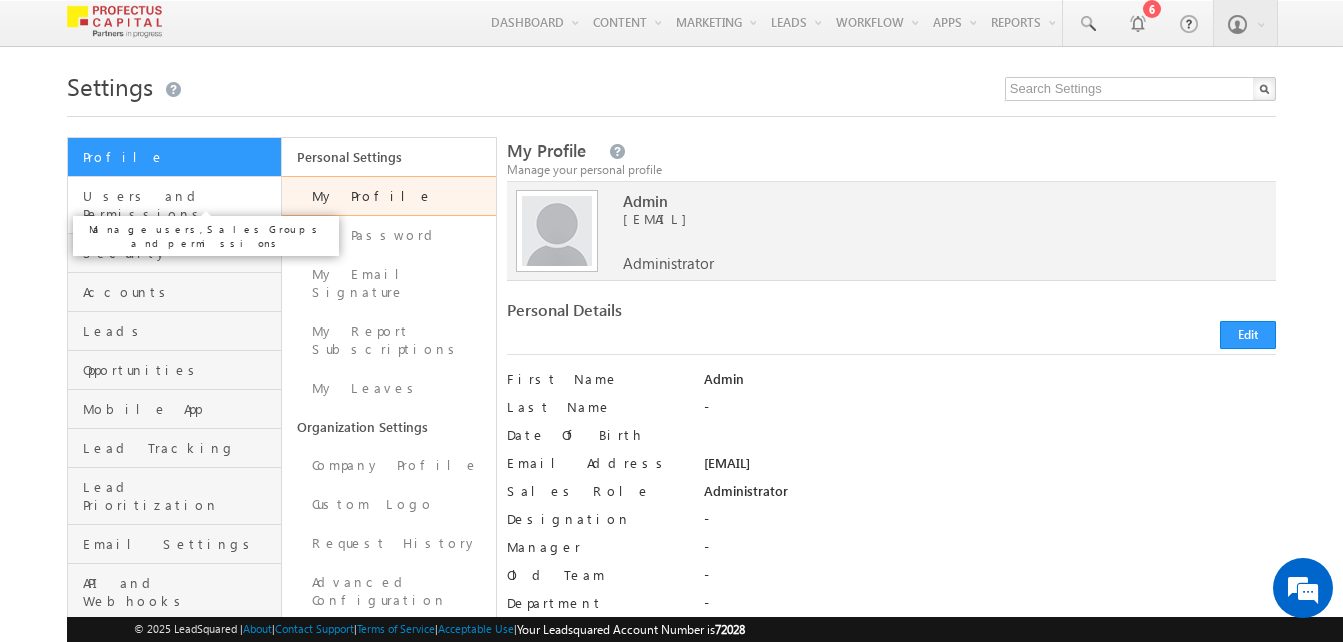 click on "Users and Permissions" at bounding box center [179, 205] 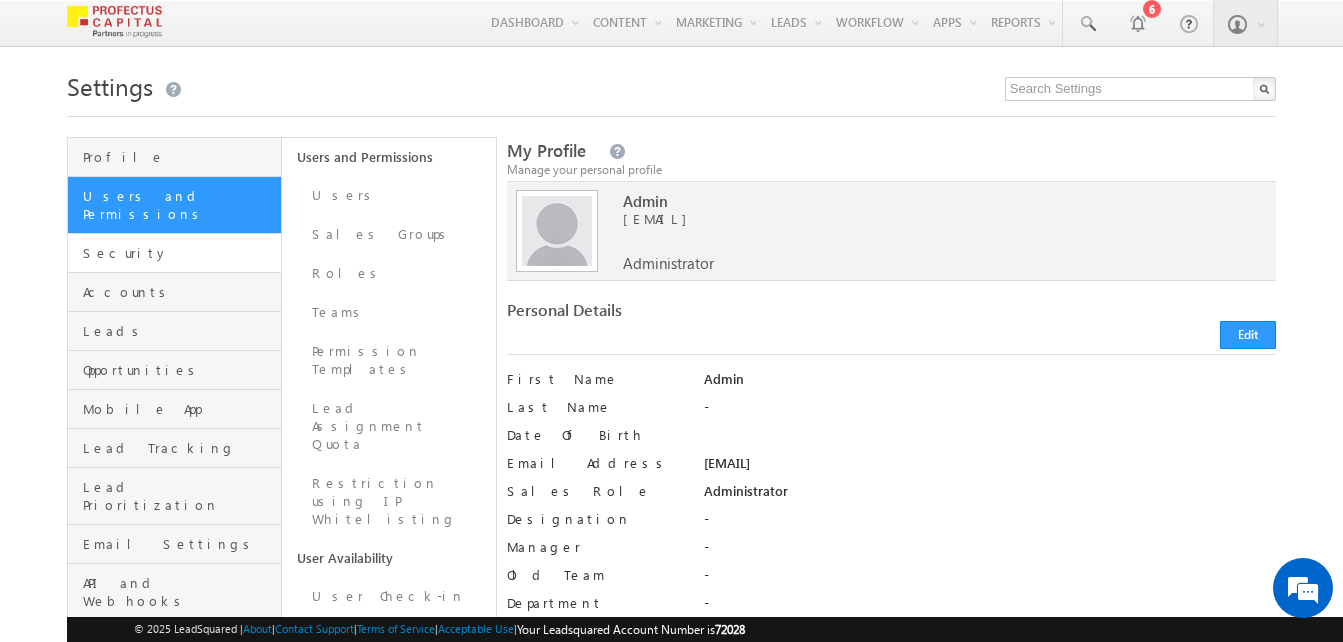 click on "Security" at bounding box center (174, 253) 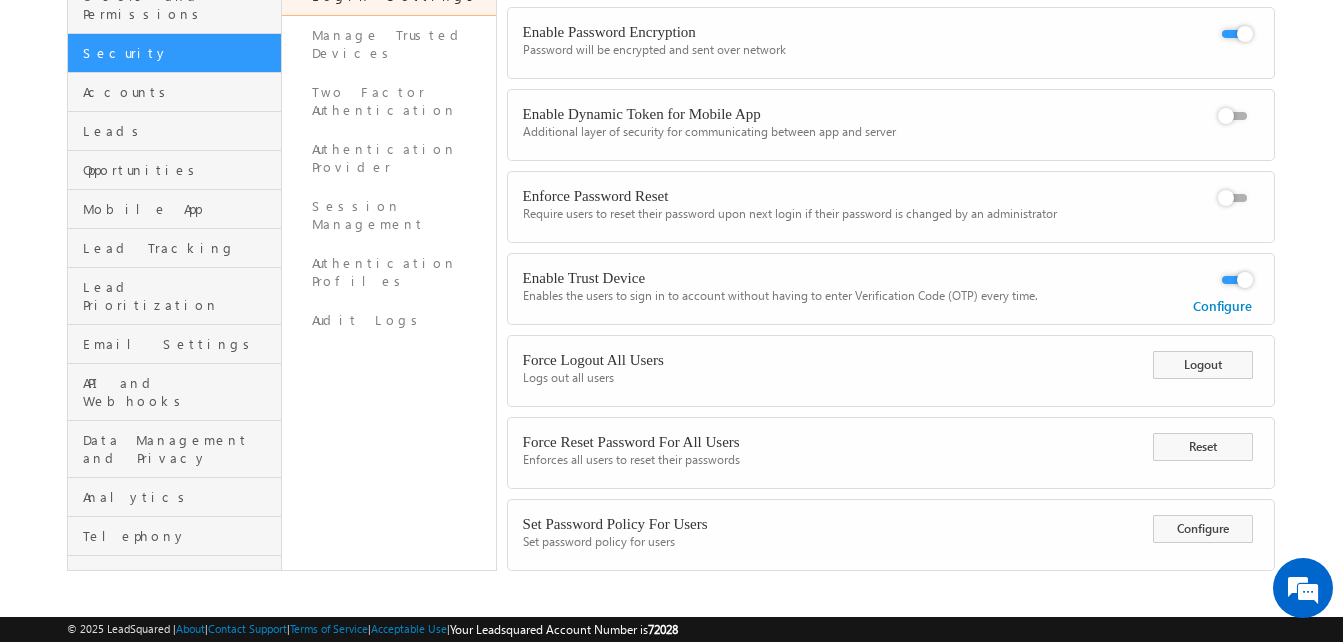 scroll, scrollTop: 210, scrollLeft: 0, axis: vertical 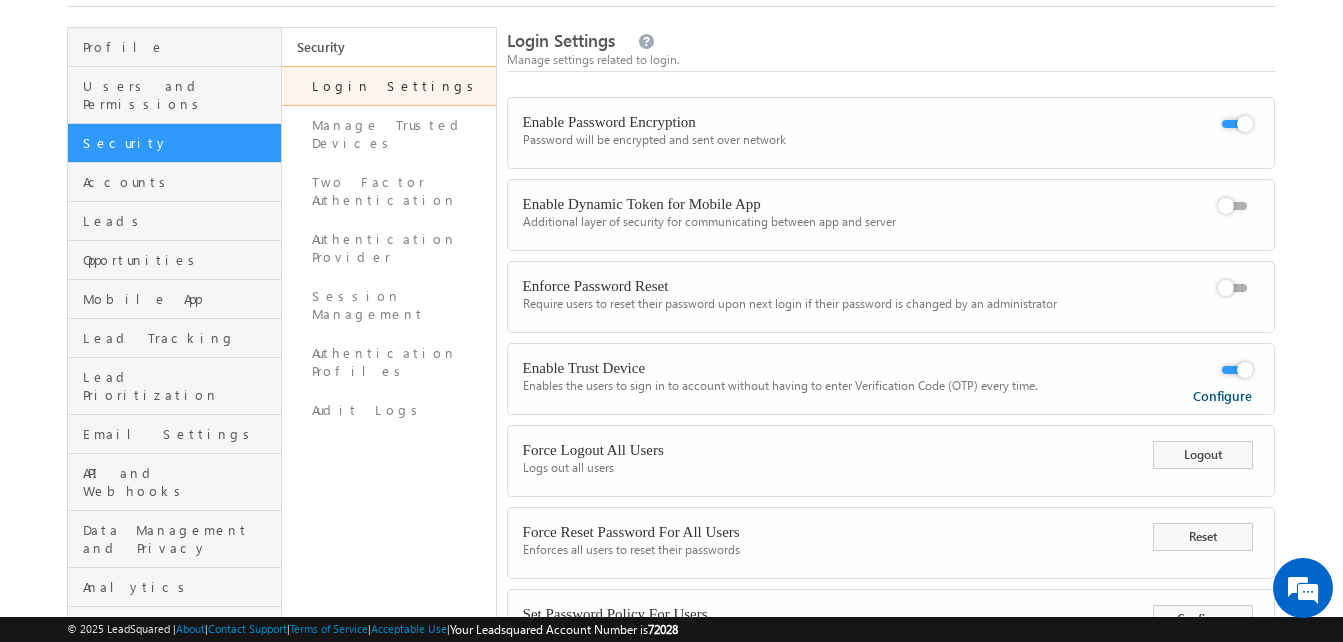 click on "Configure" at bounding box center (1222, 395) 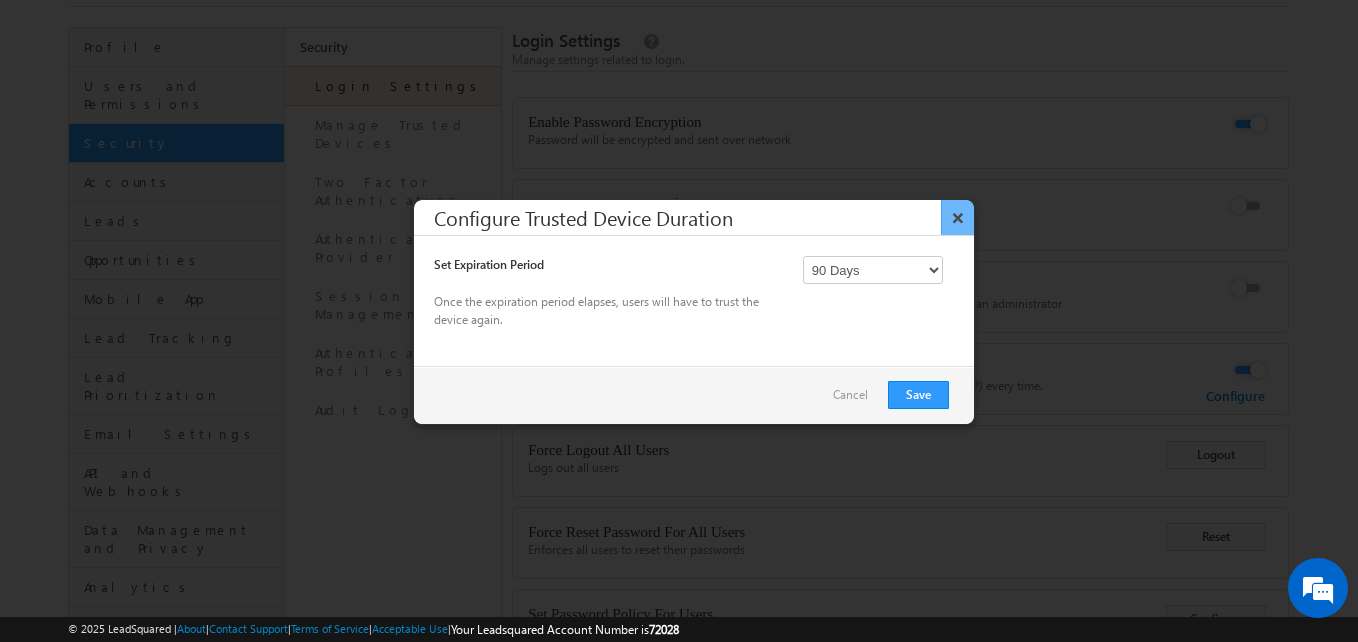 click on "×" at bounding box center (957, 217) 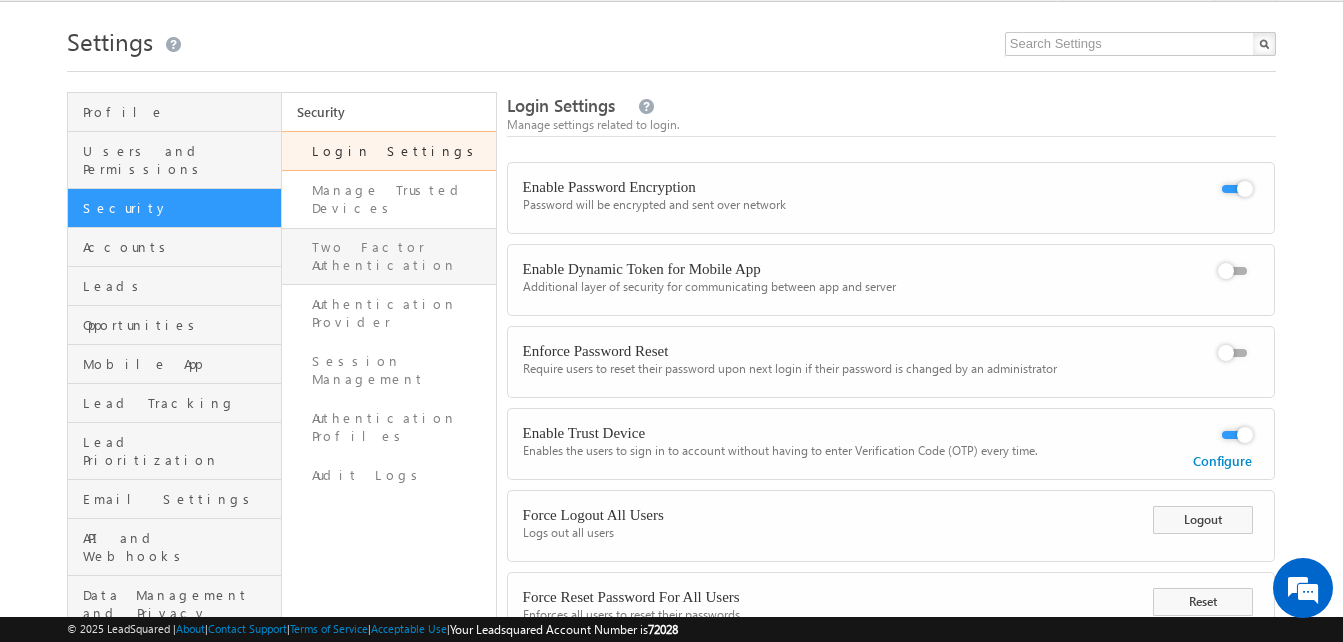 scroll, scrollTop: 10, scrollLeft: 0, axis: vertical 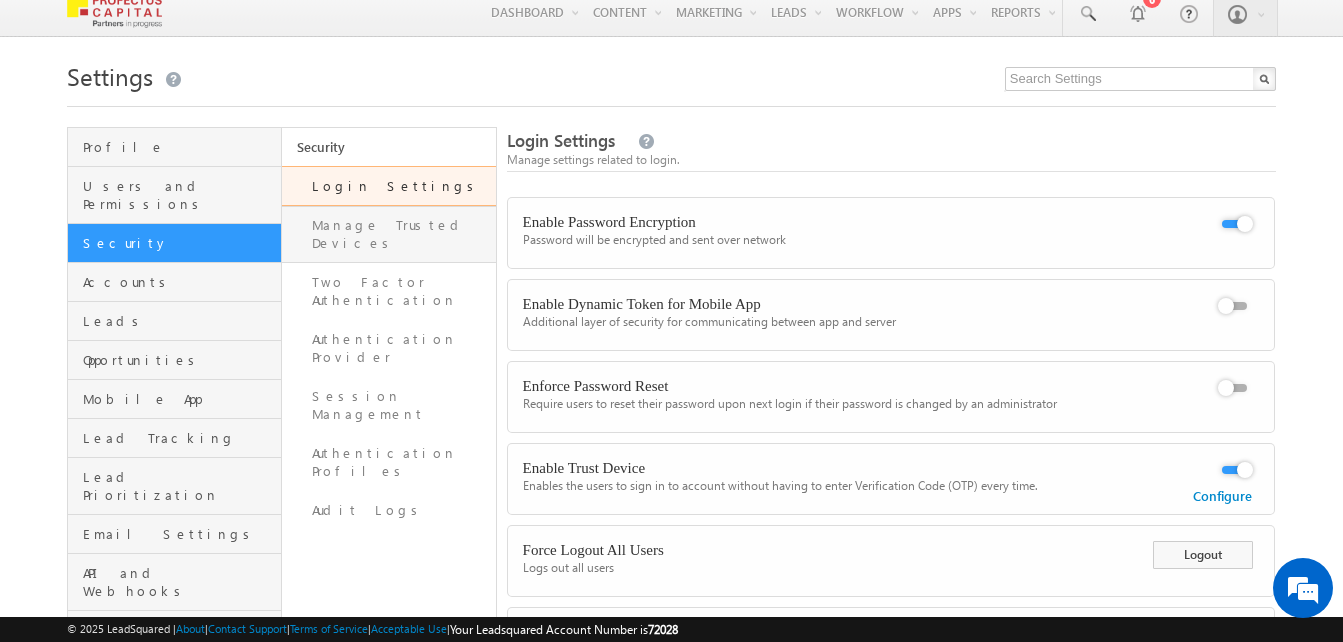 click on "Manage Trusted Devices" at bounding box center (389, 234) 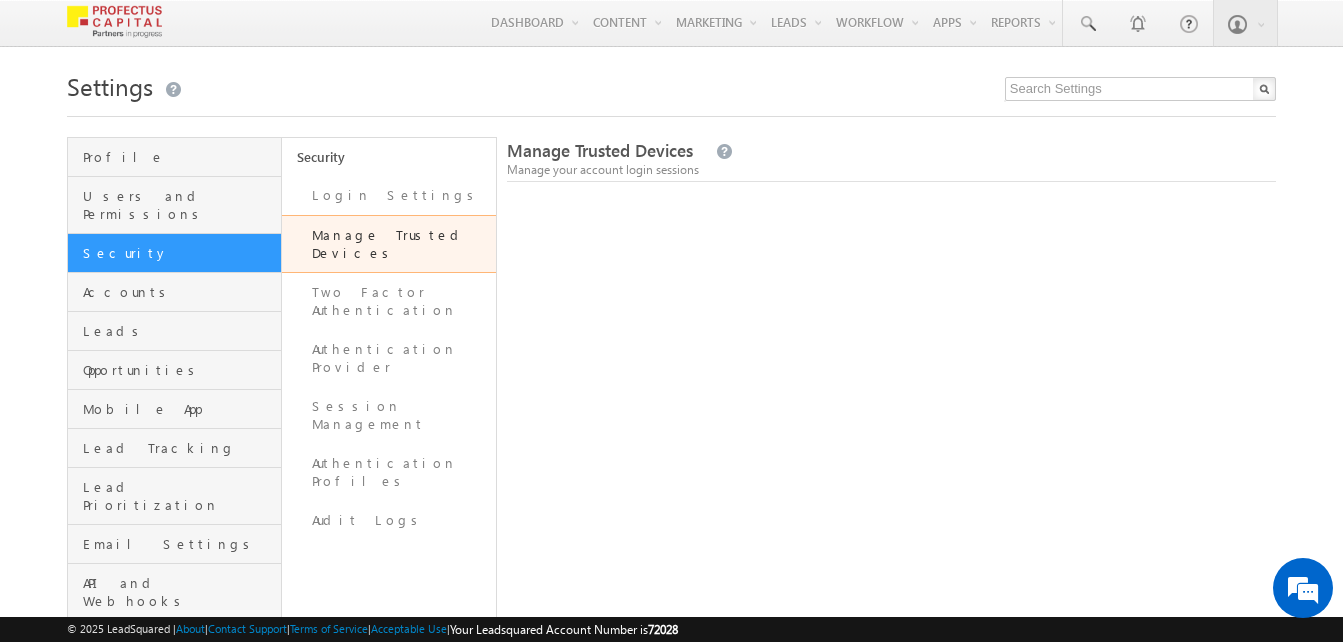 scroll, scrollTop: 0, scrollLeft: 0, axis: both 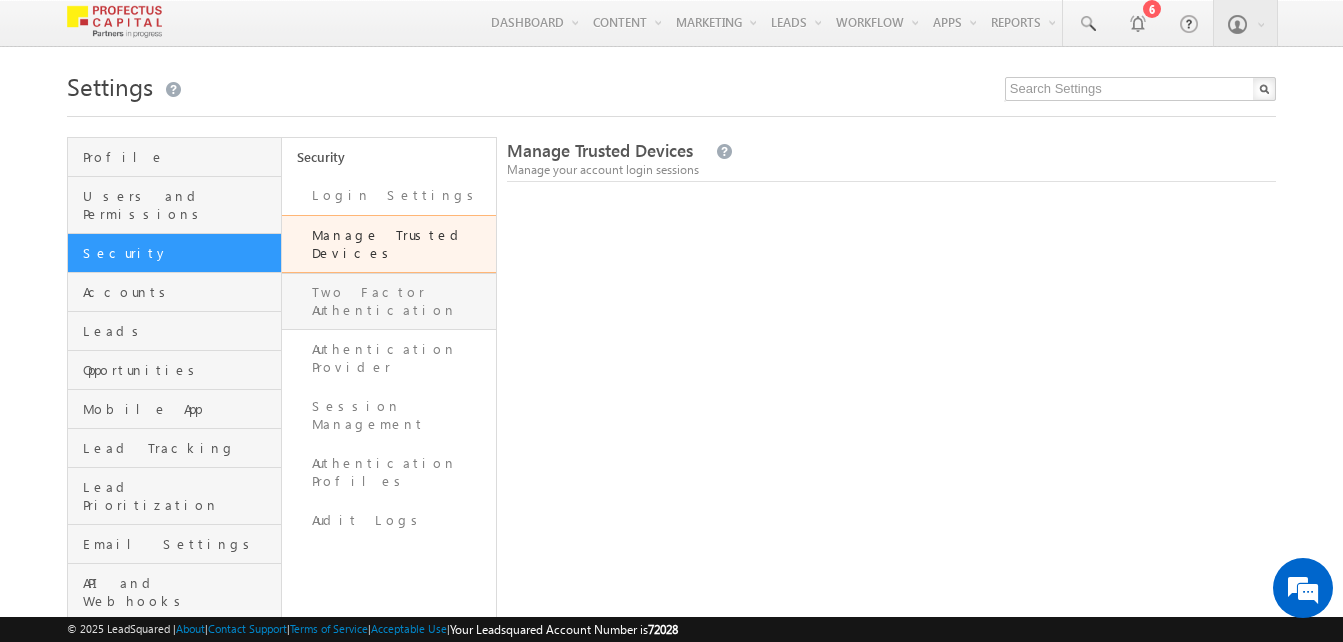 click on "Two Factor Authentication" at bounding box center (389, 301) 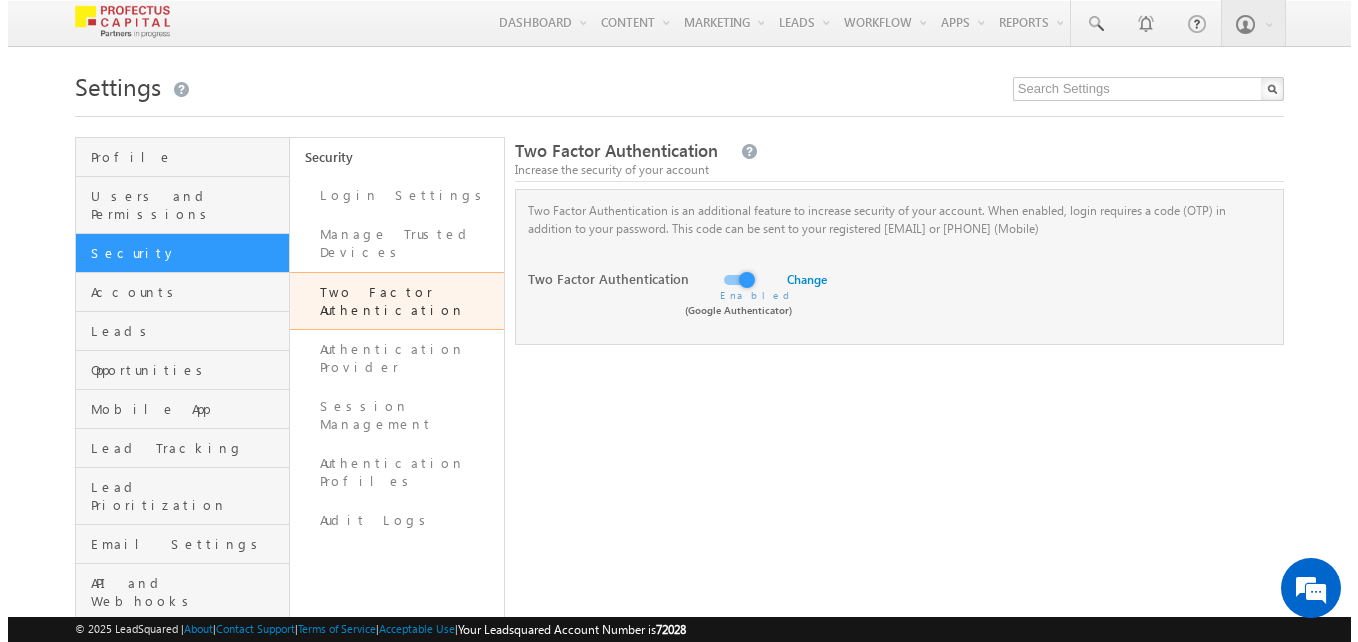 scroll, scrollTop: 0, scrollLeft: 0, axis: both 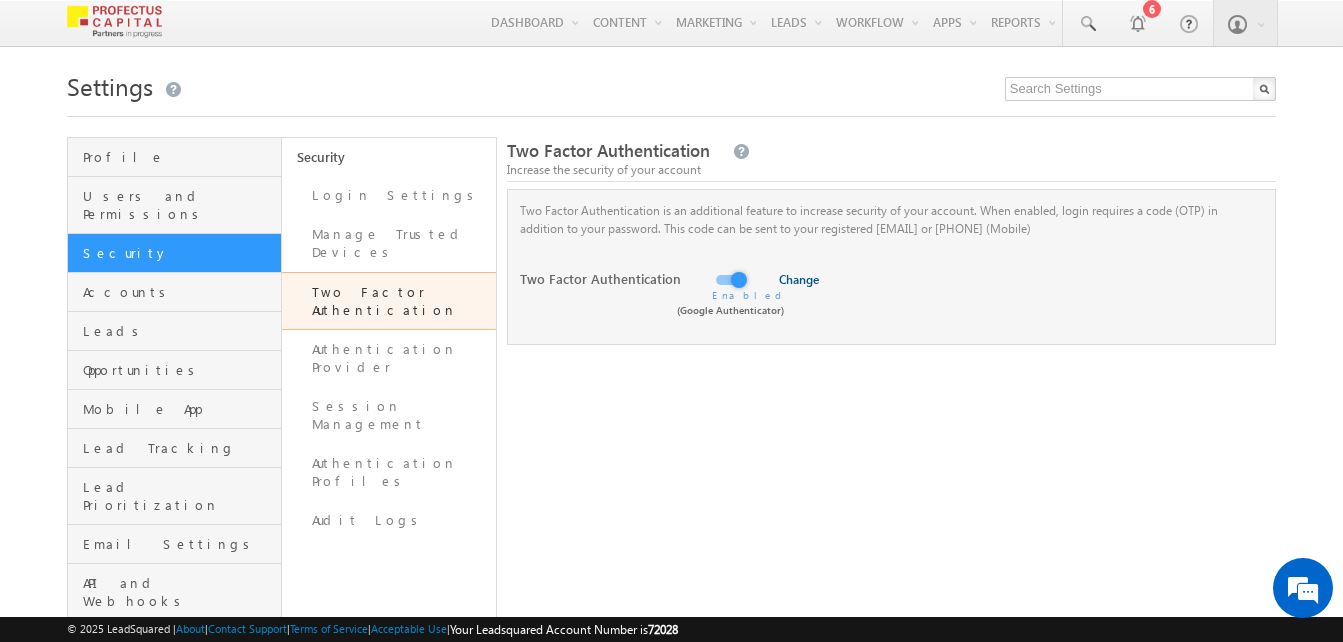 click on "Change" at bounding box center [796, 279] 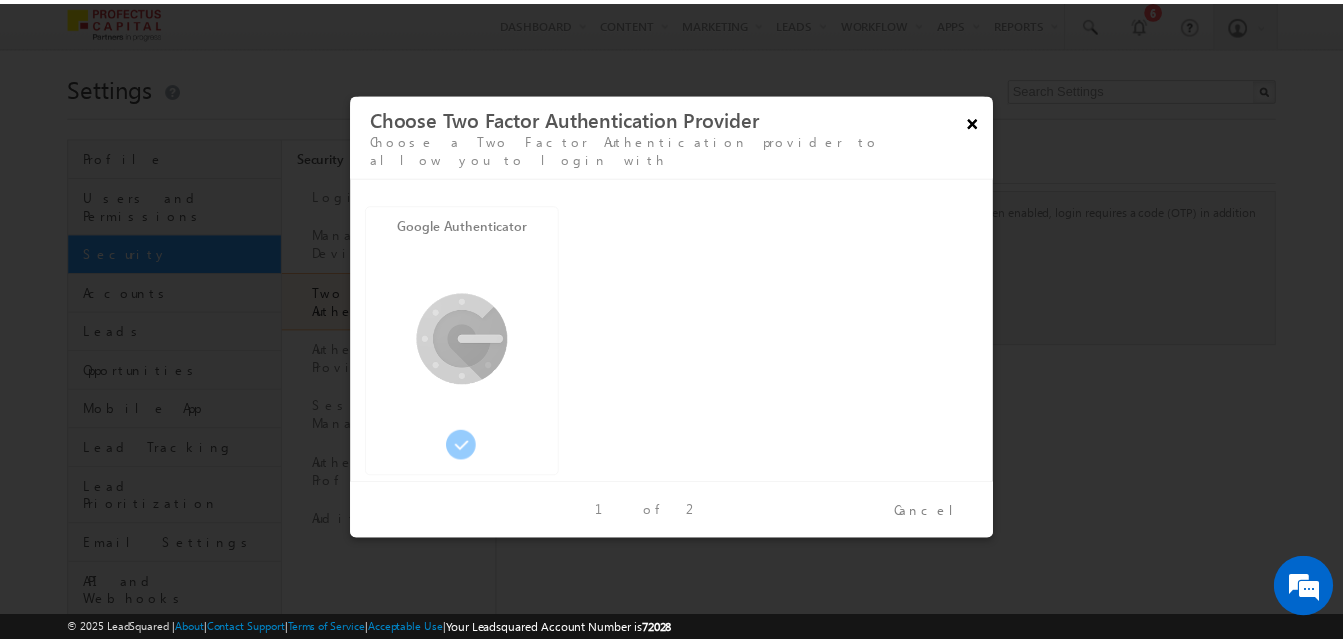 scroll, scrollTop: 0, scrollLeft: 0, axis: both 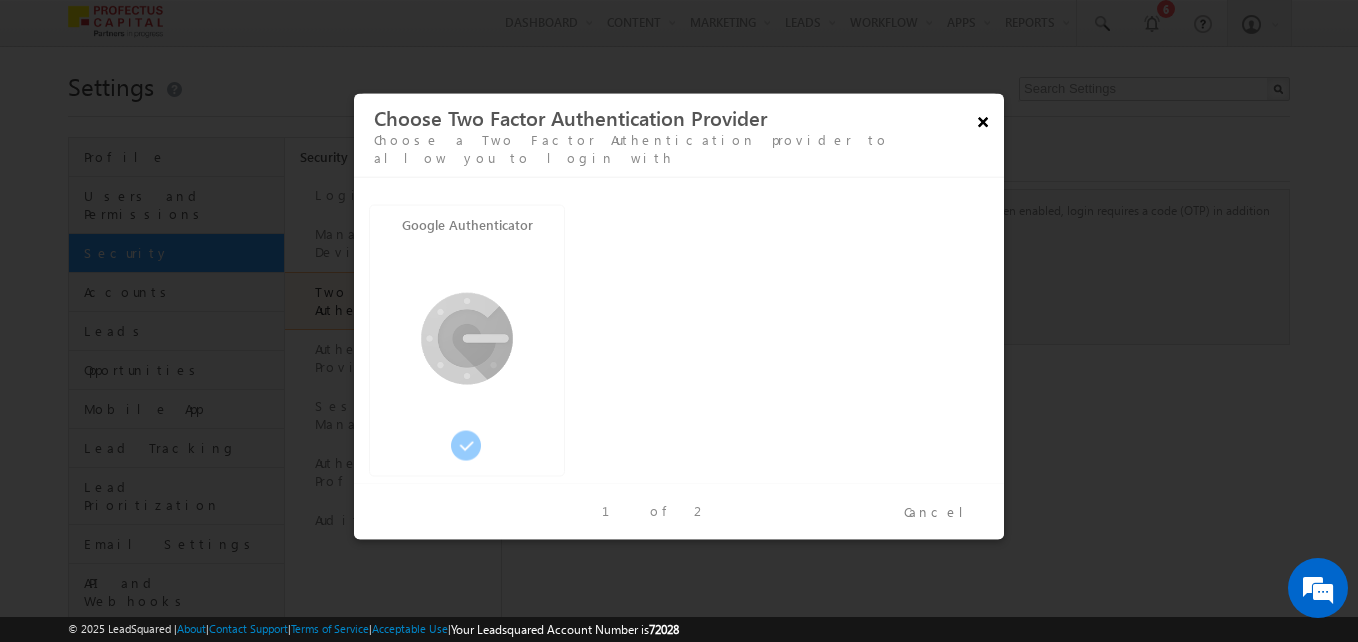 click on "×" at bounding box center (982, 121) 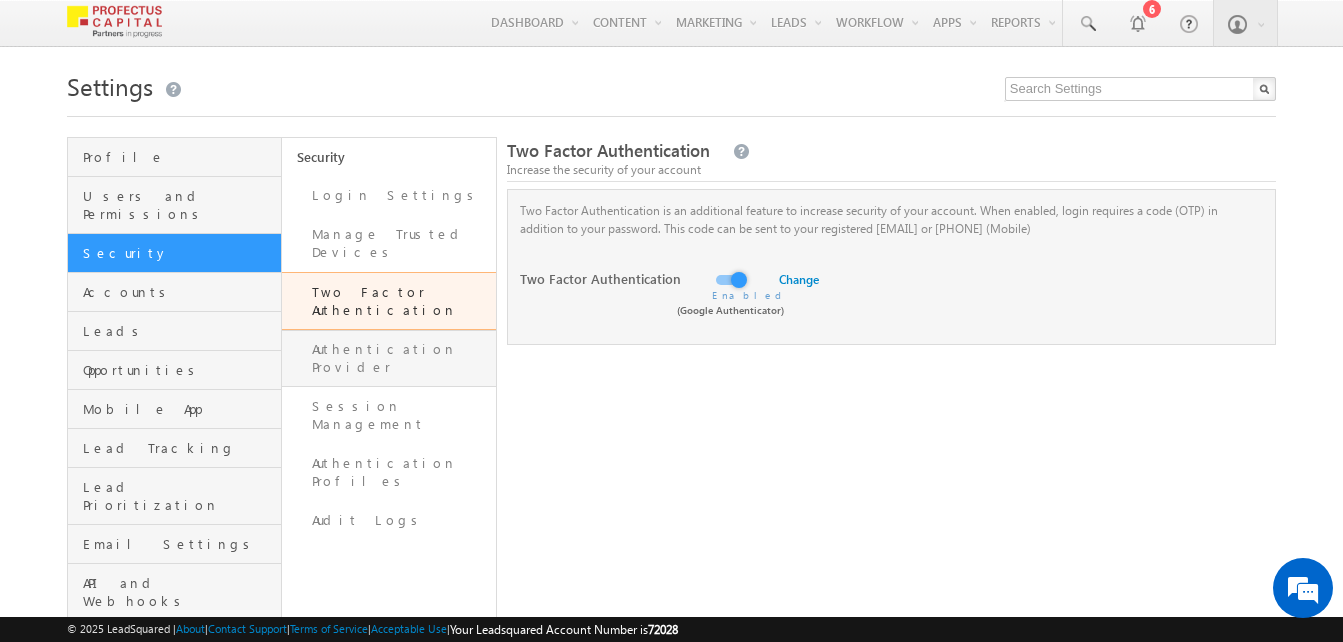 click on "Authentication Provider" at bounding box center [389, 358] 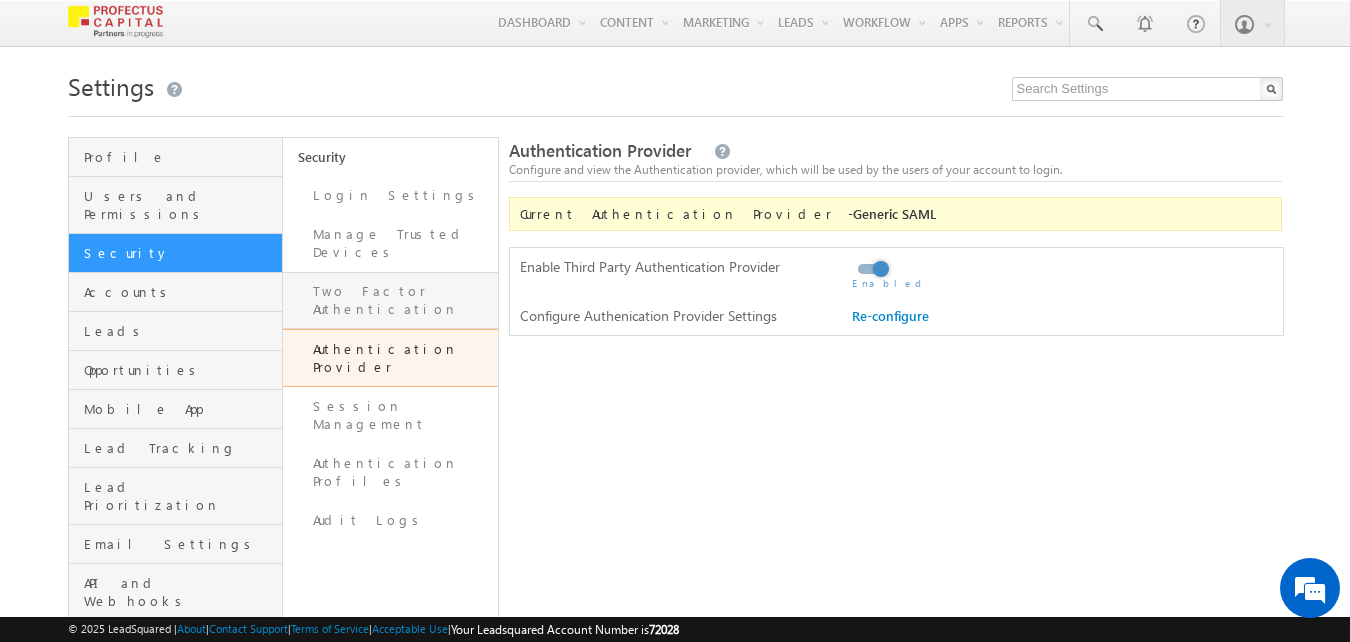 scroll, scrollTop: 0, scrollLeft: 0, axis: both 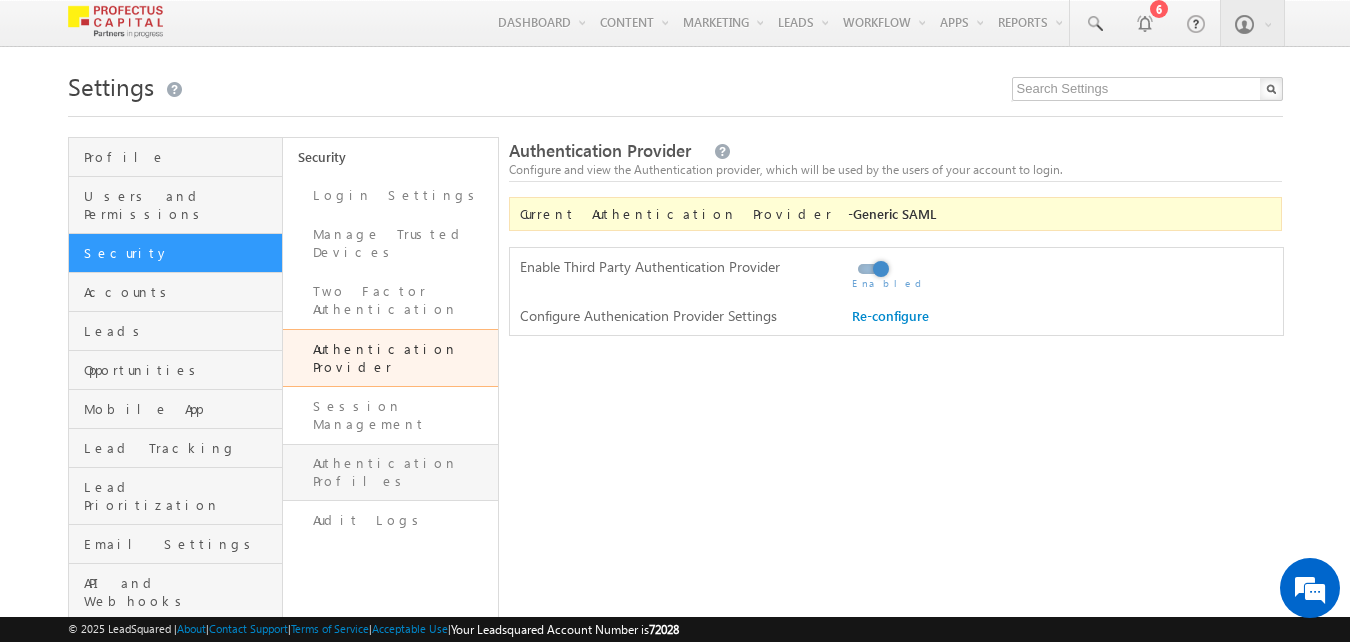 click on "Authentication Profiles" at bounding box center [390, 472] 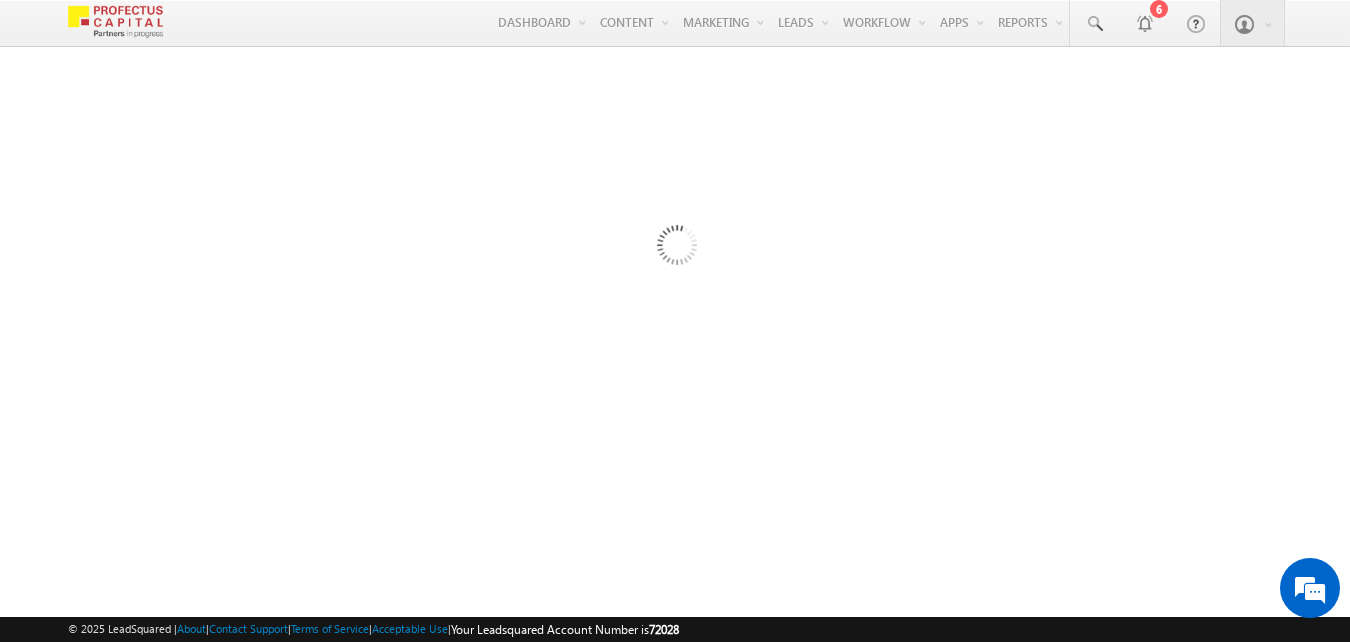 scroll, scrollTop: 0, scrollLeft: 0, axis: both 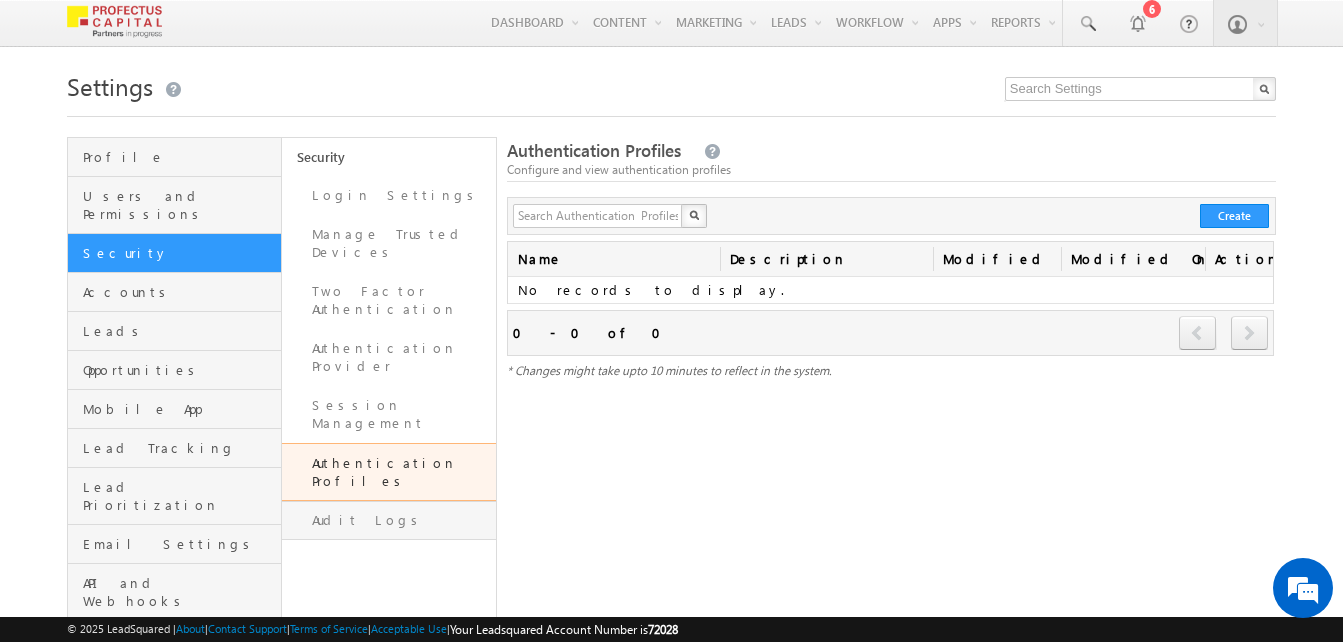 click on "Audit Logs" at bounding box center [389, 520] 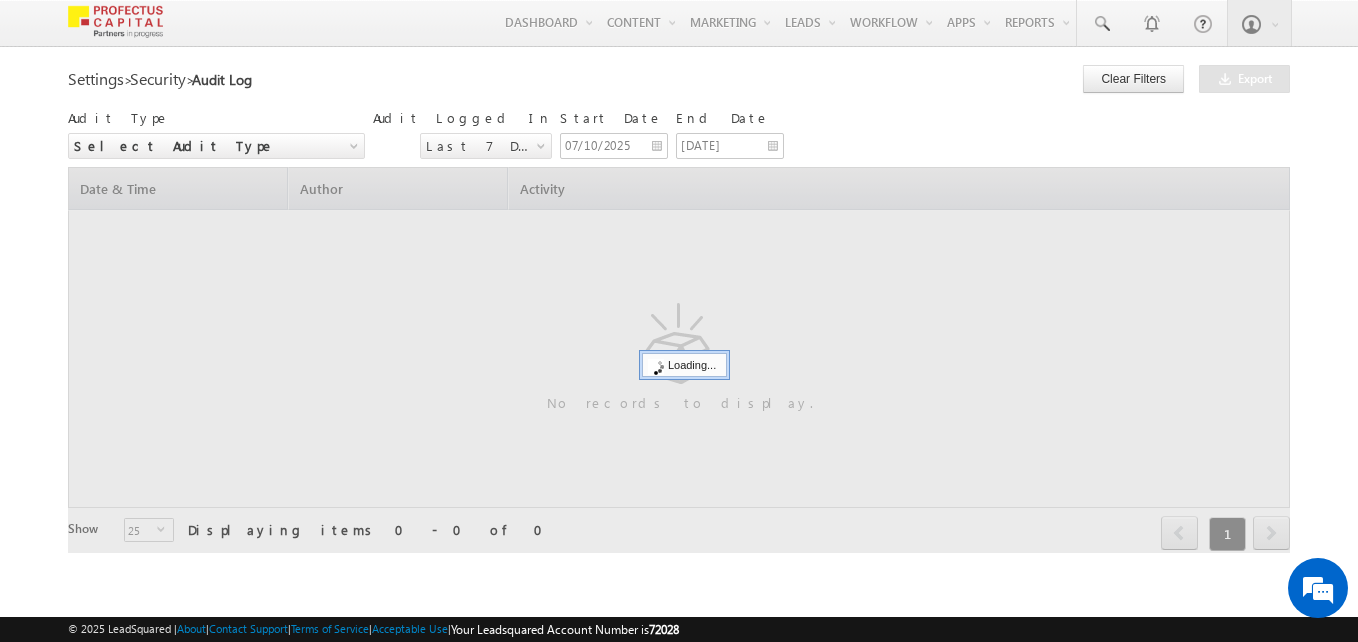 scroll, scrollTop: 0, scrollLeft: 0, axis: both 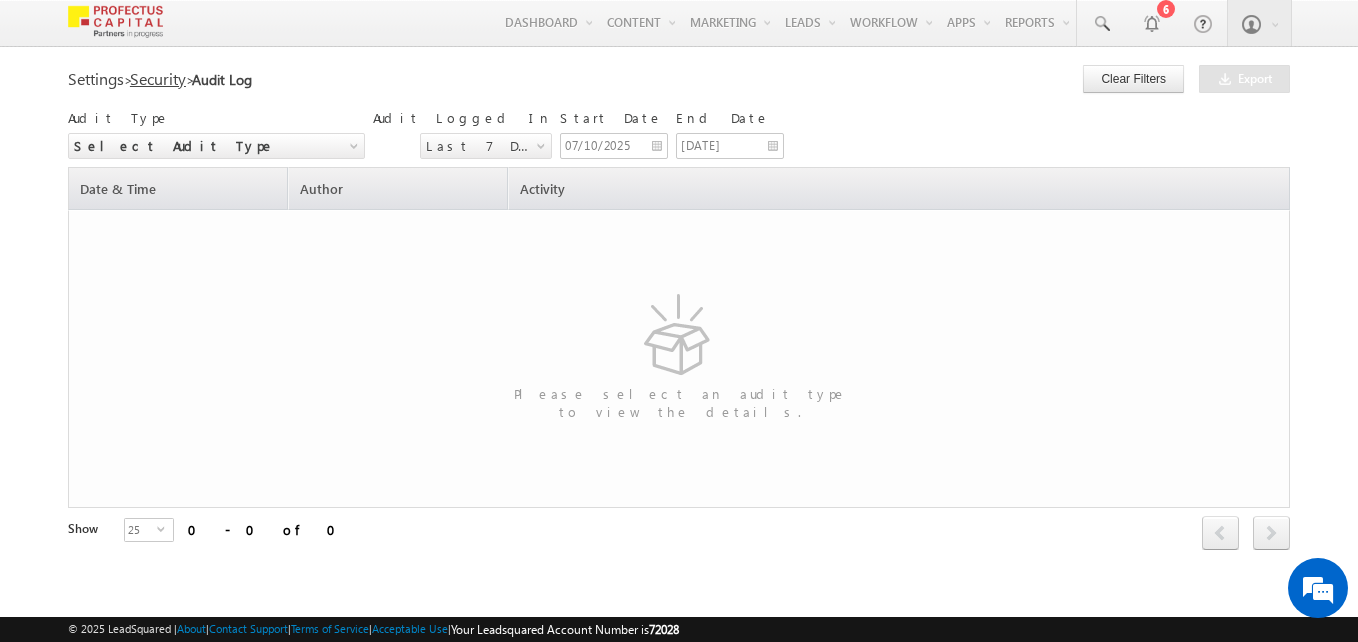 click on "Security" at bounding box center (158, 78) 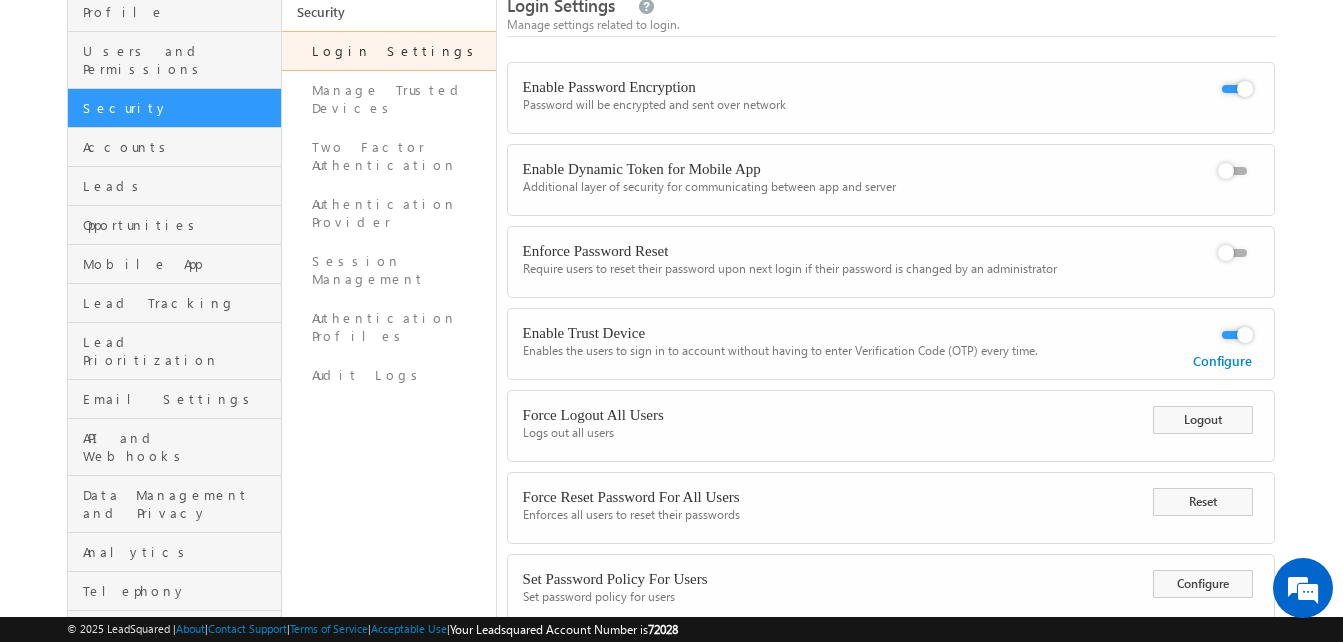 scroll, scrollTop: 110, scrollLeft: 0, axis: vertical 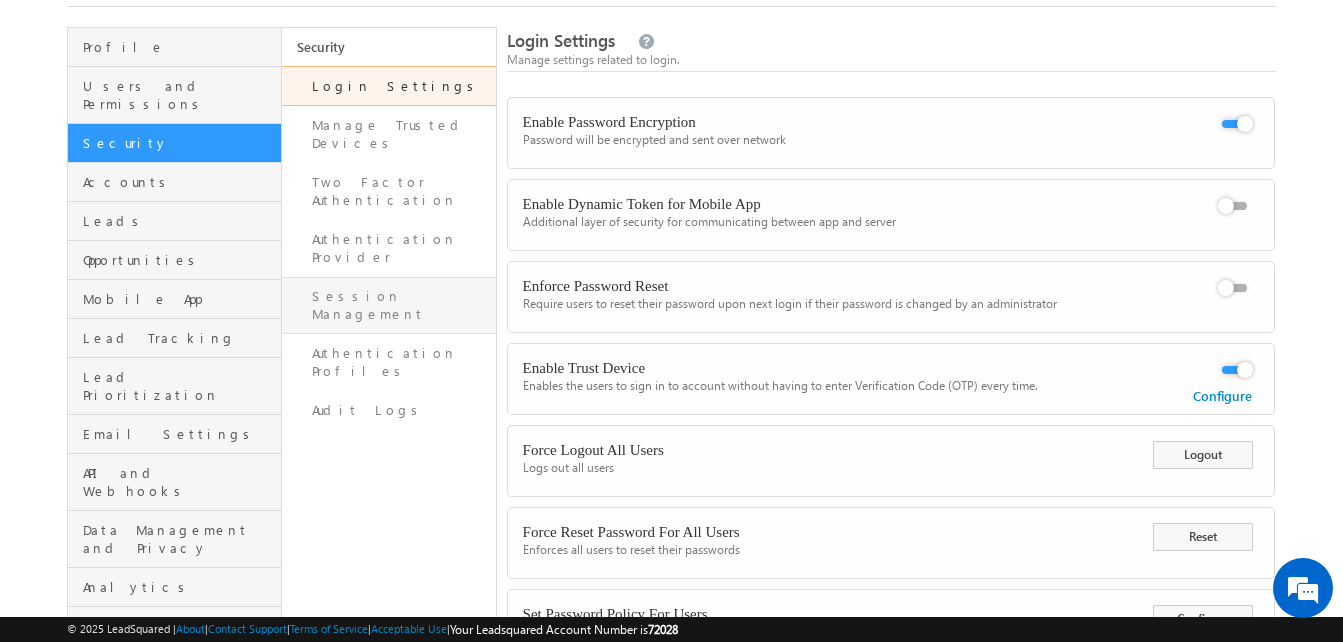 click on "Session Management" at bounding box center (389, 305) 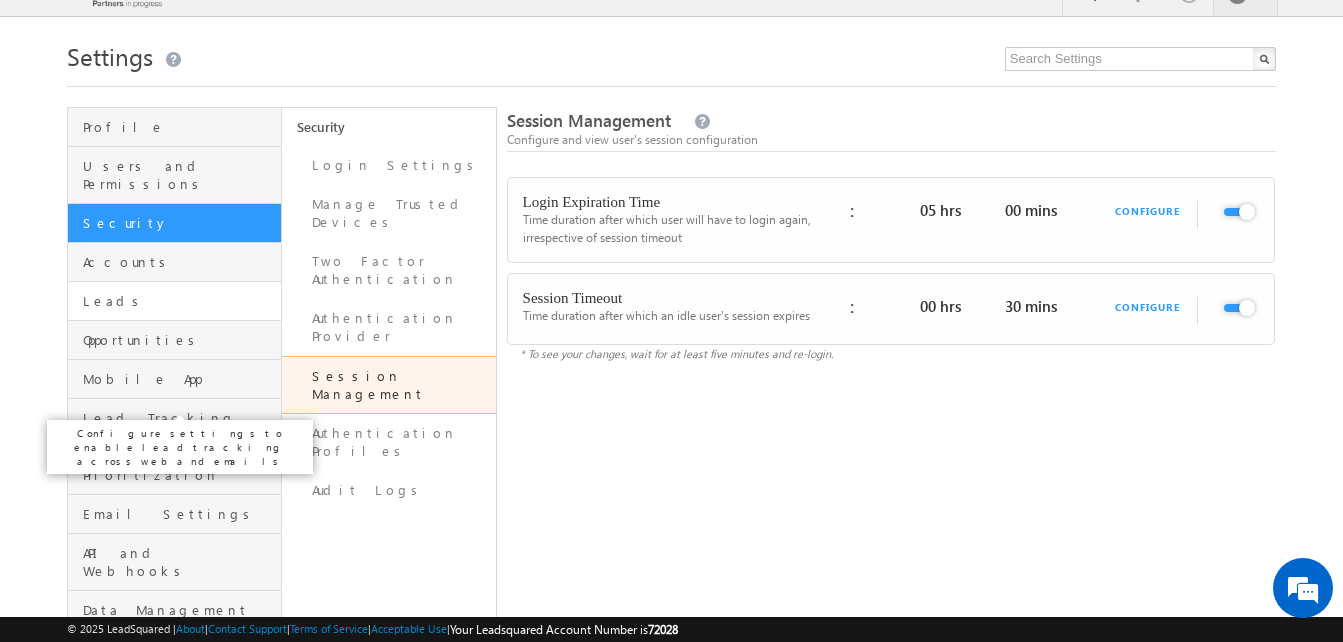 scroll, scrollTop: 0, scrollLeft: 0, axis: both 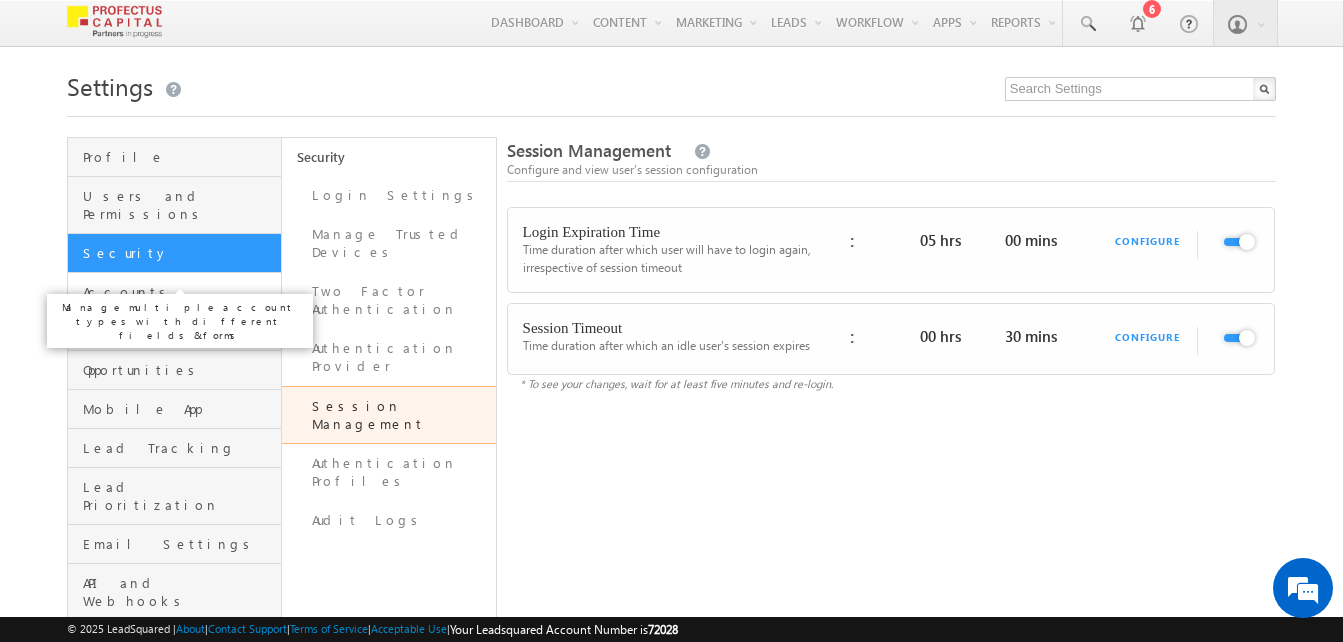 click on "Accounts" at bounding box center (179, 292) 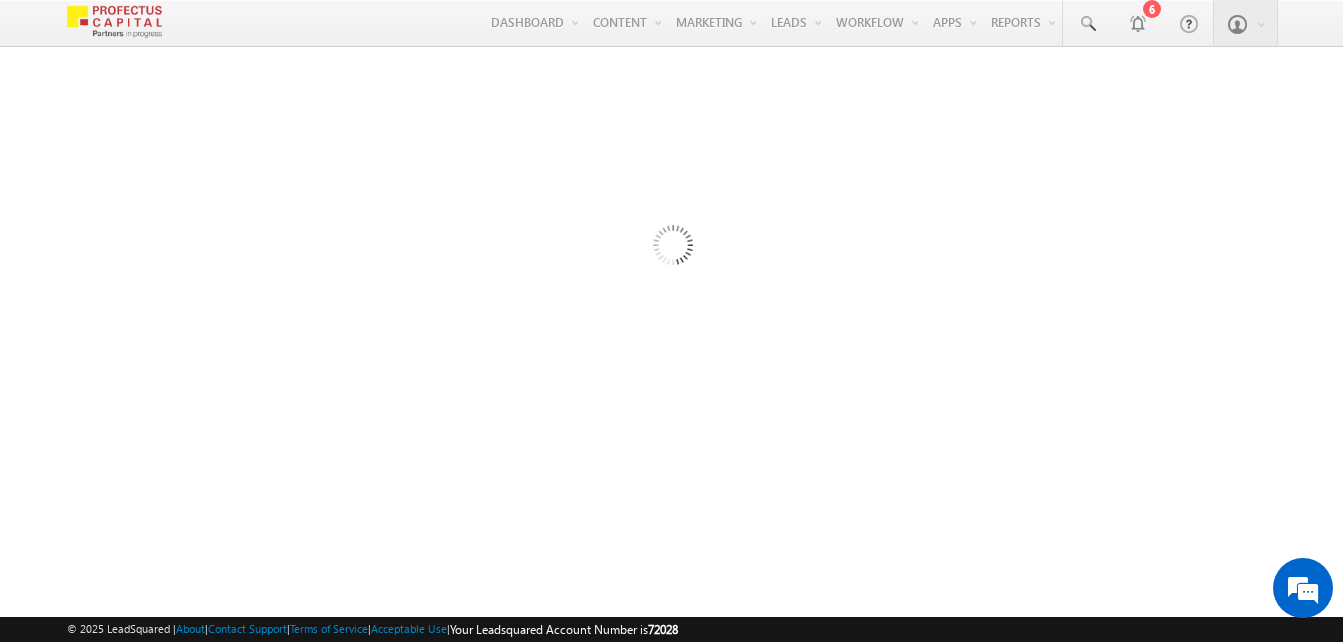scroll, scrollTop: 0, scrollLeft: 0, axis: both 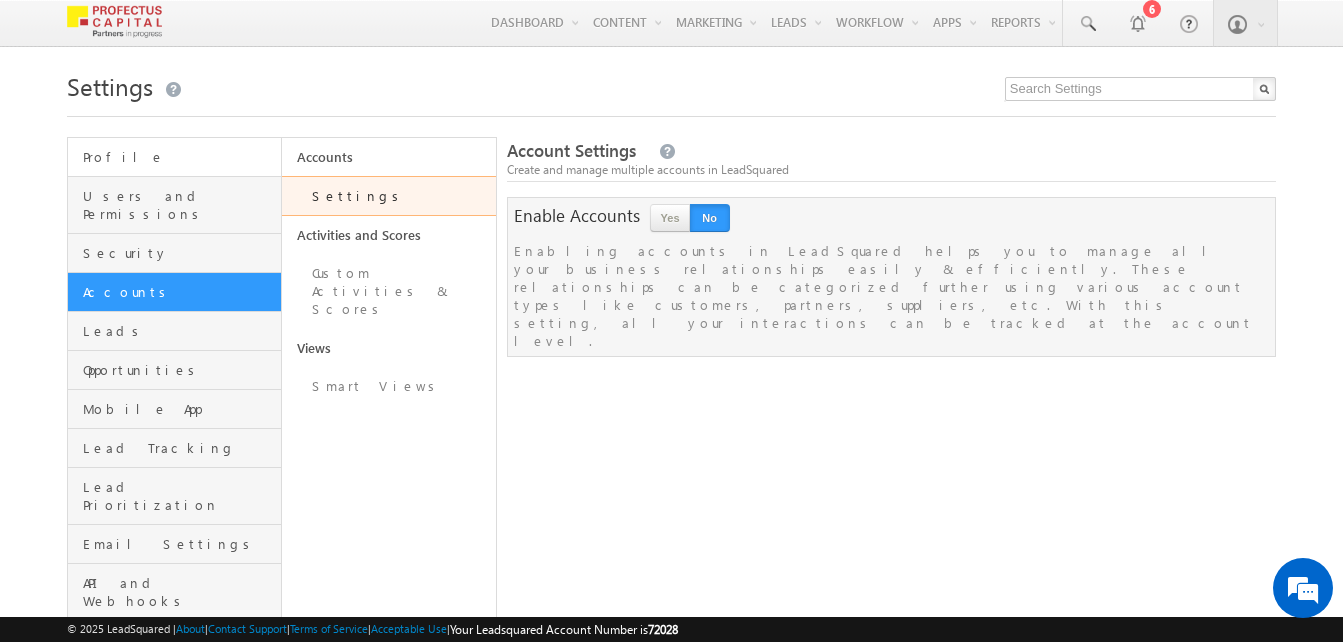 click on "Profile" at bounding box center (174, 157) 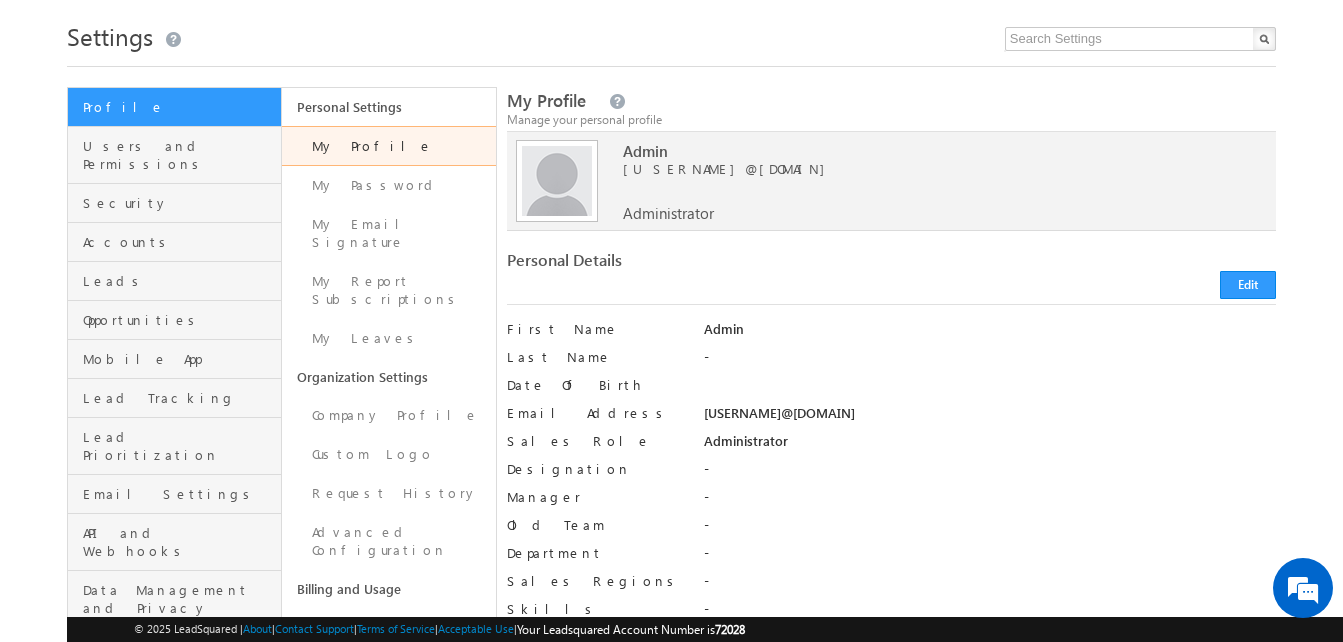 scroll, scrollTop: 100, scrollLeft: 0, axis: vertical 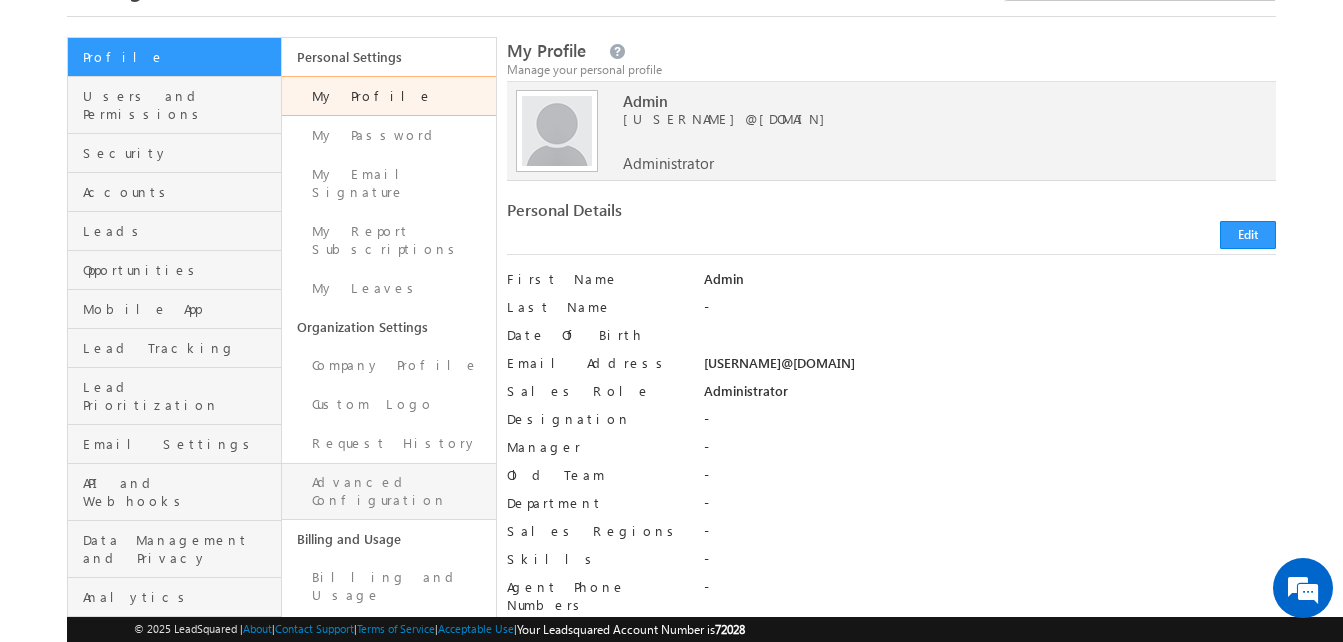 click on "Advanced Configuration" at bounding box center (389, 491) 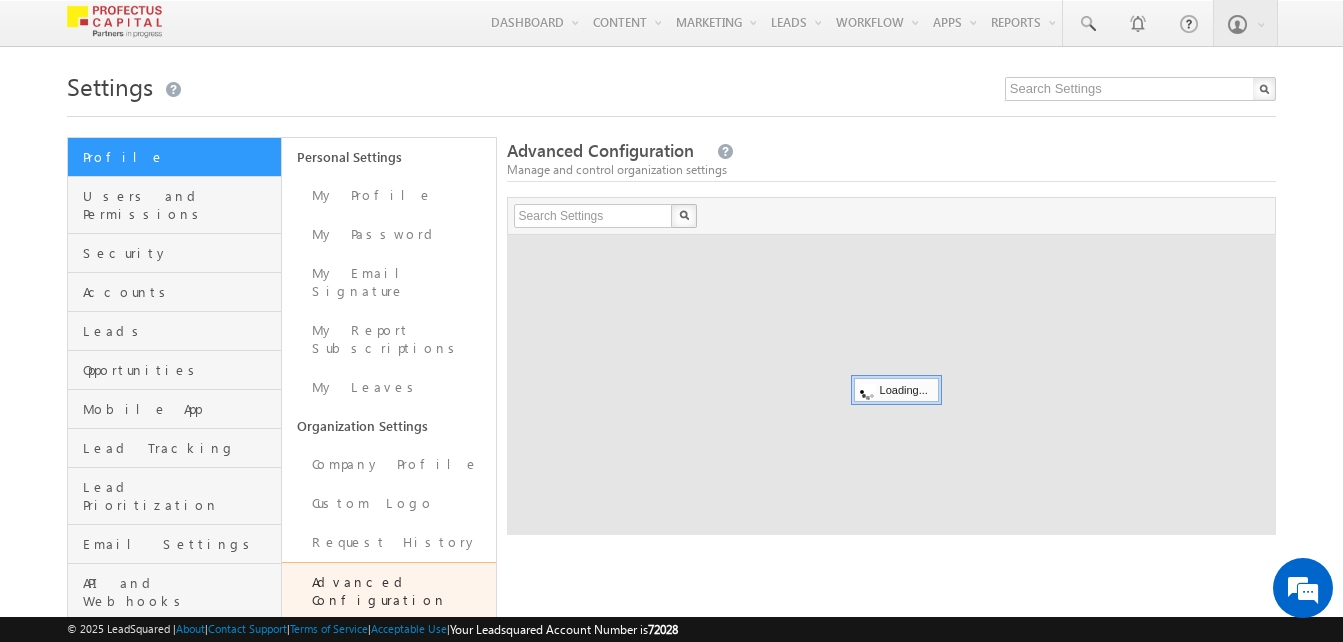 scroll, scrollTop: 0, scrollLeft: 0, axis: both 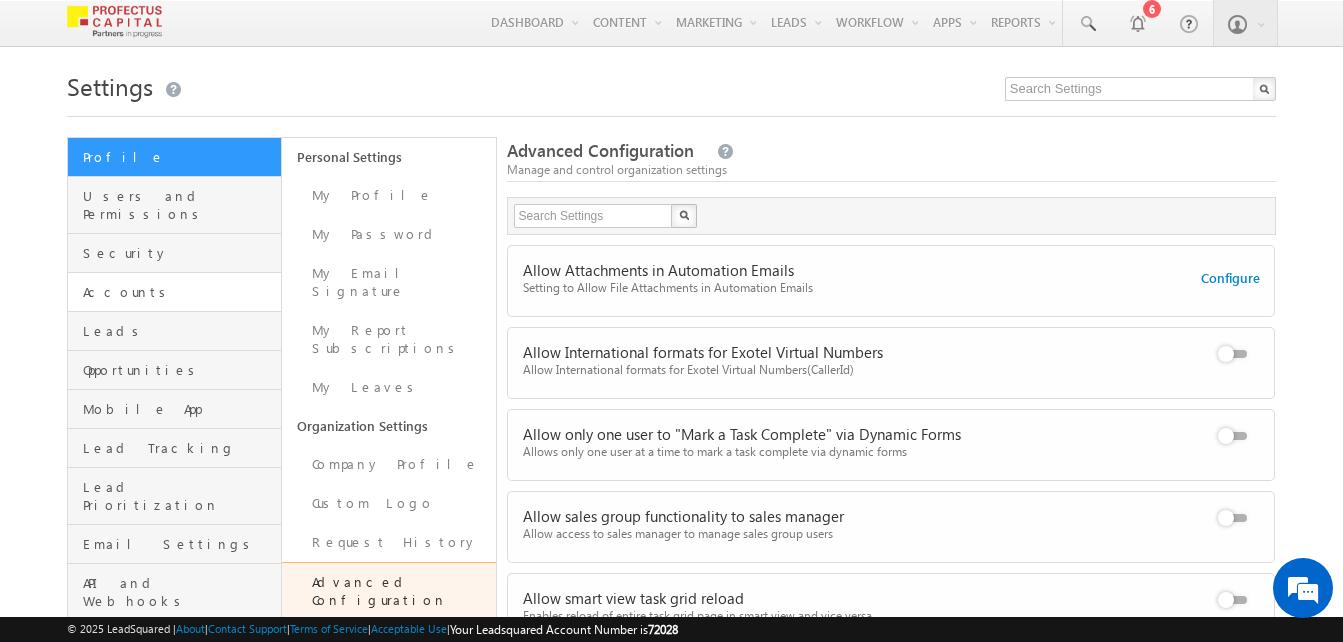 click on "Accounts" at bounding box center [174, 292] 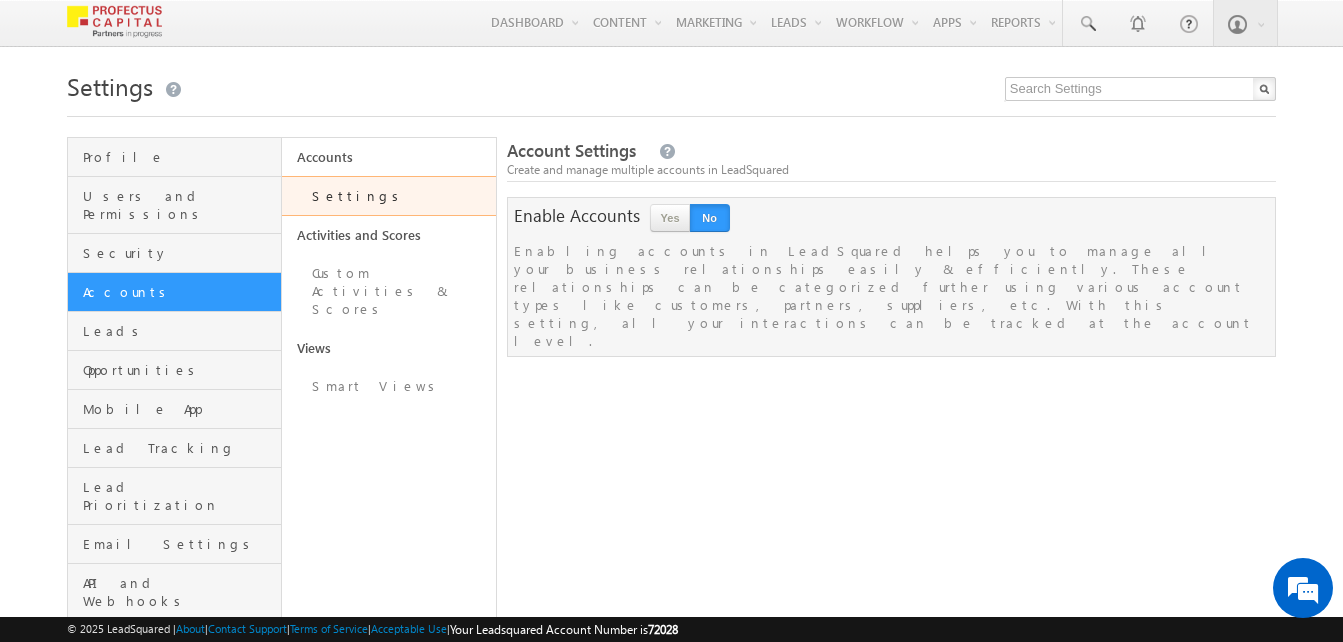 scroll, scrollTop: 0, scrollLeft: 0, axis: both 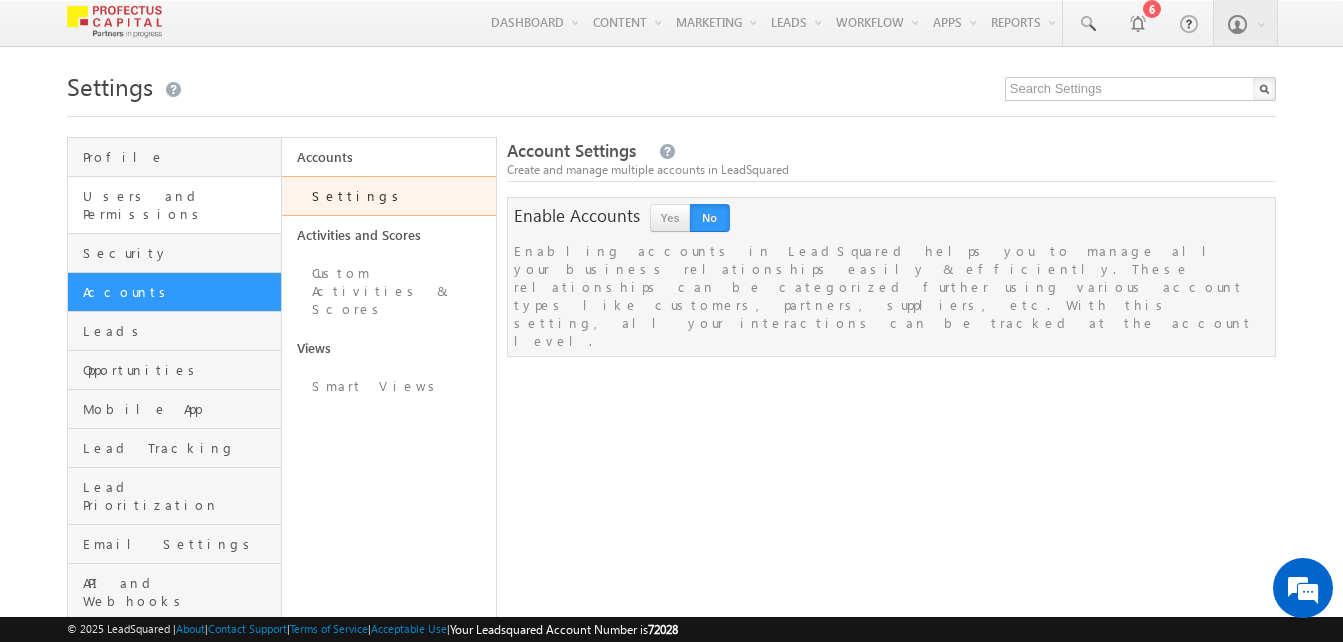 click on "Users and Permissions" at bounding box center [174, 205] 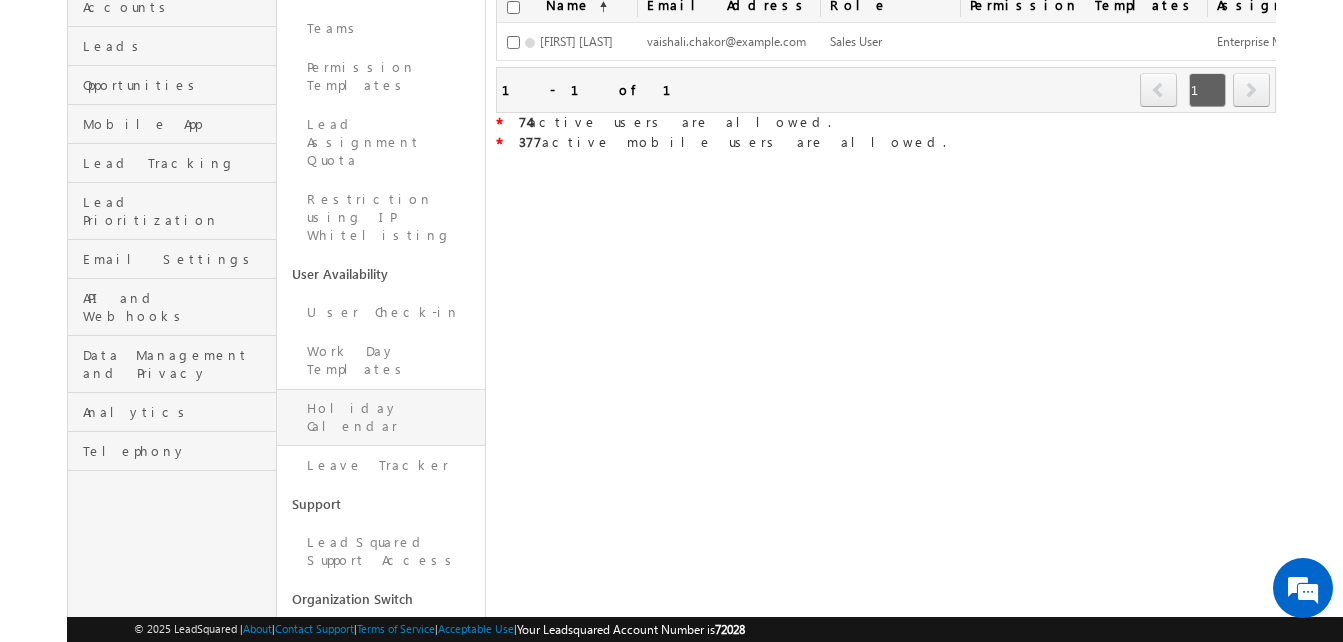 scroll, scrollTop: 268, scrollLeft: 0, axis: vertical 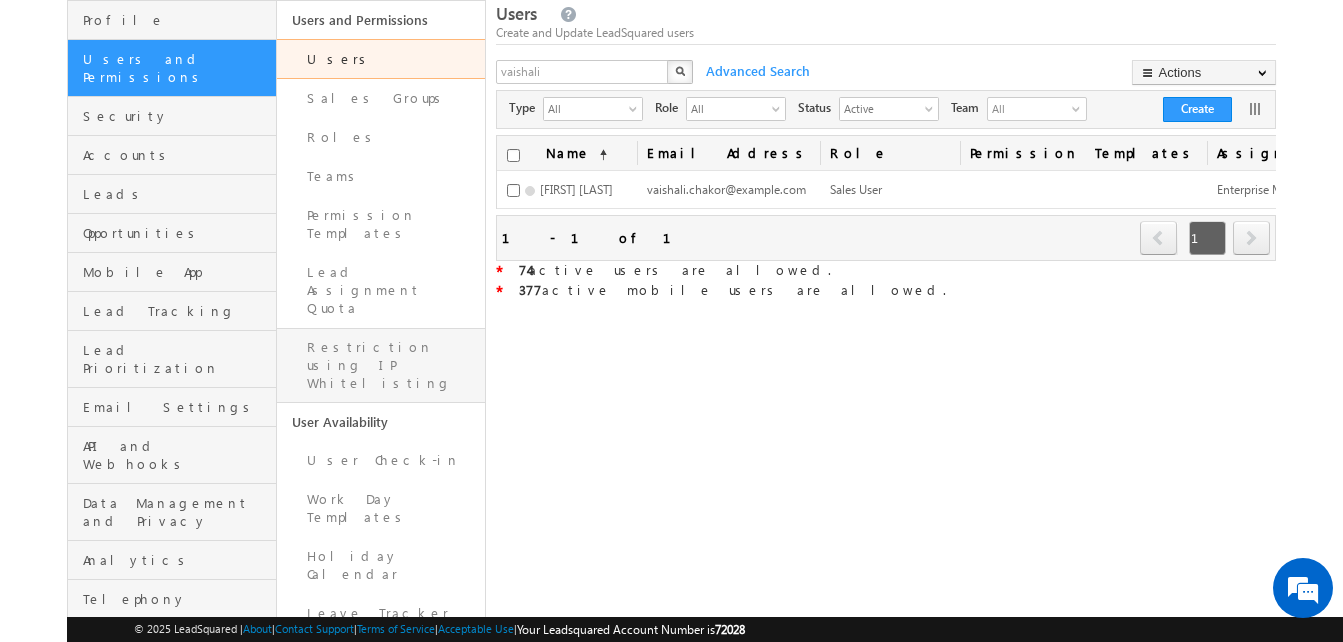 click on "Restriction using IP Whitelisting" at bounding box center [381, 365] 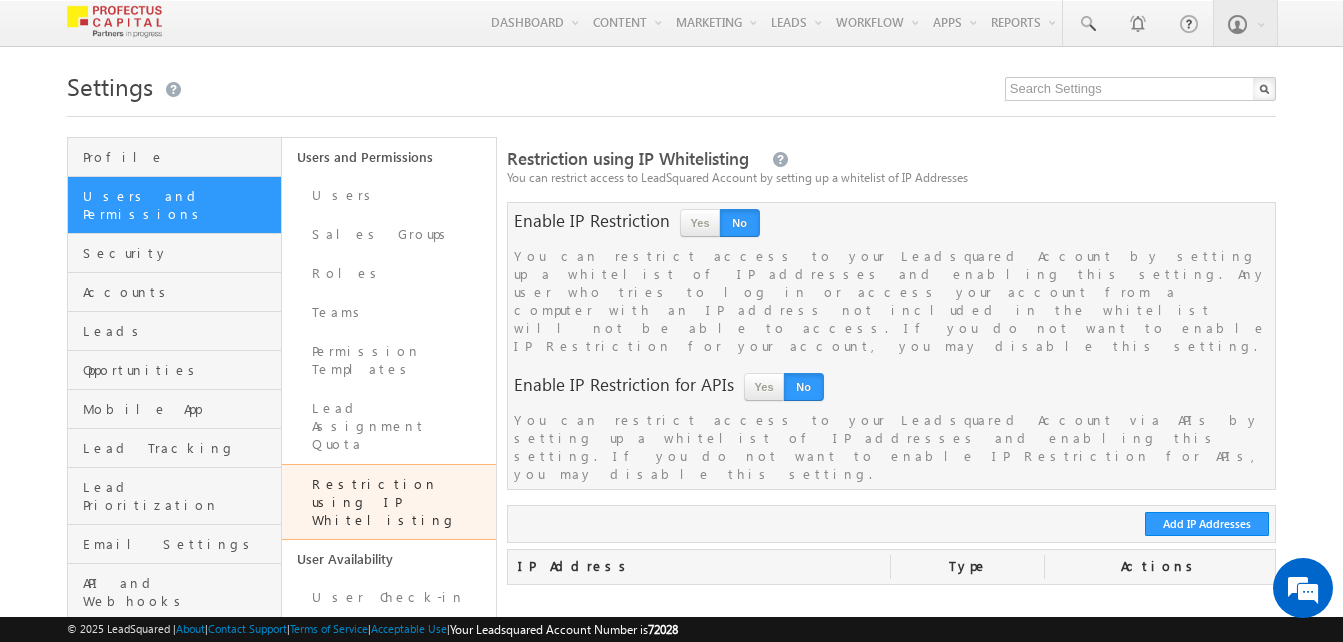 scroll, scrollTop: 0, scrollLeft: 0, axis: both 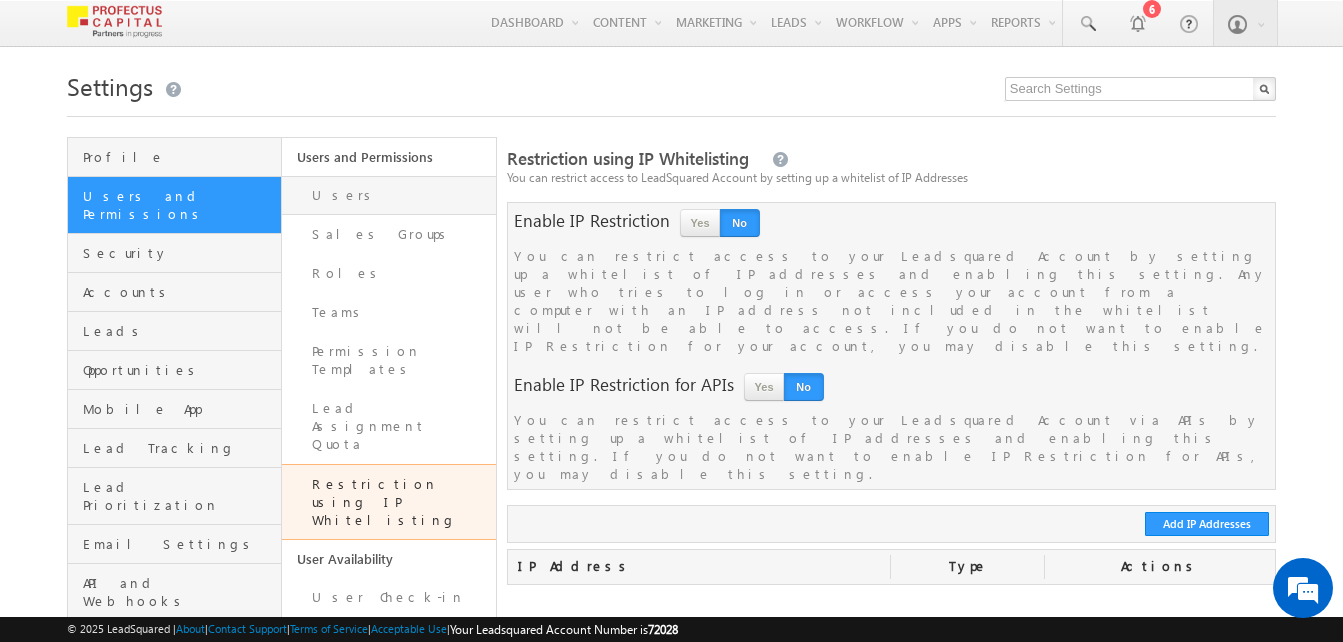 click on "Users" at bounding box center [389, 195] 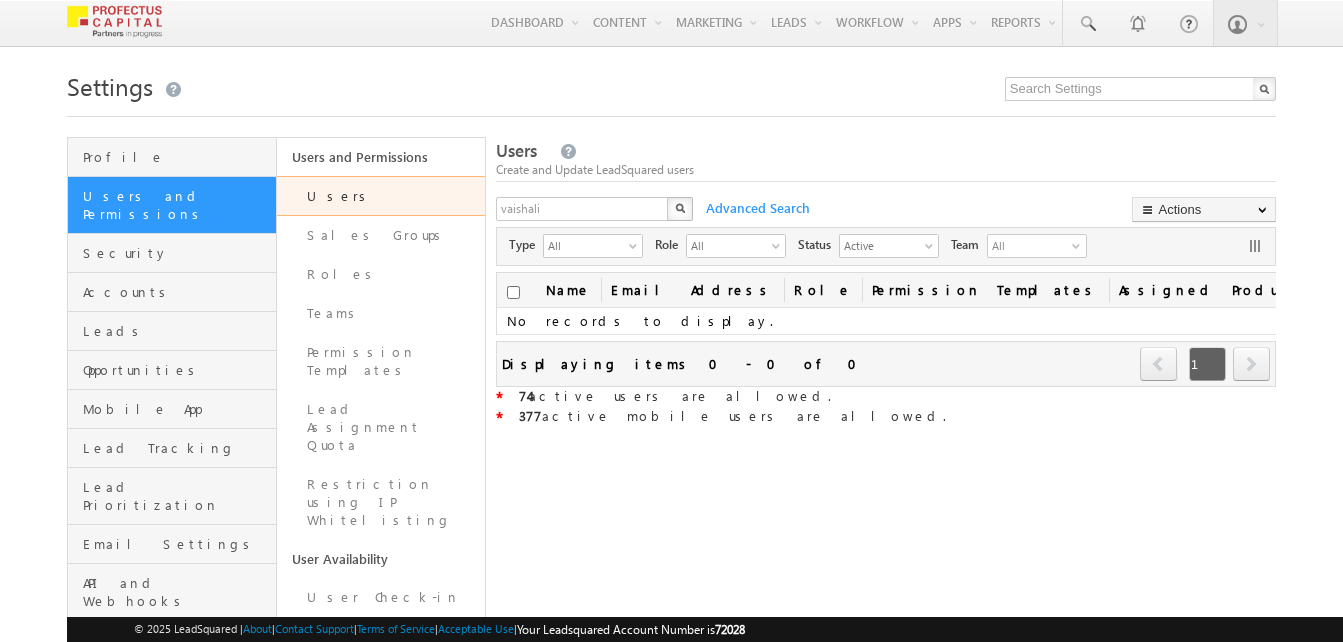 scroll, scrollTop: 0, scrollLeft: 0, axis: both 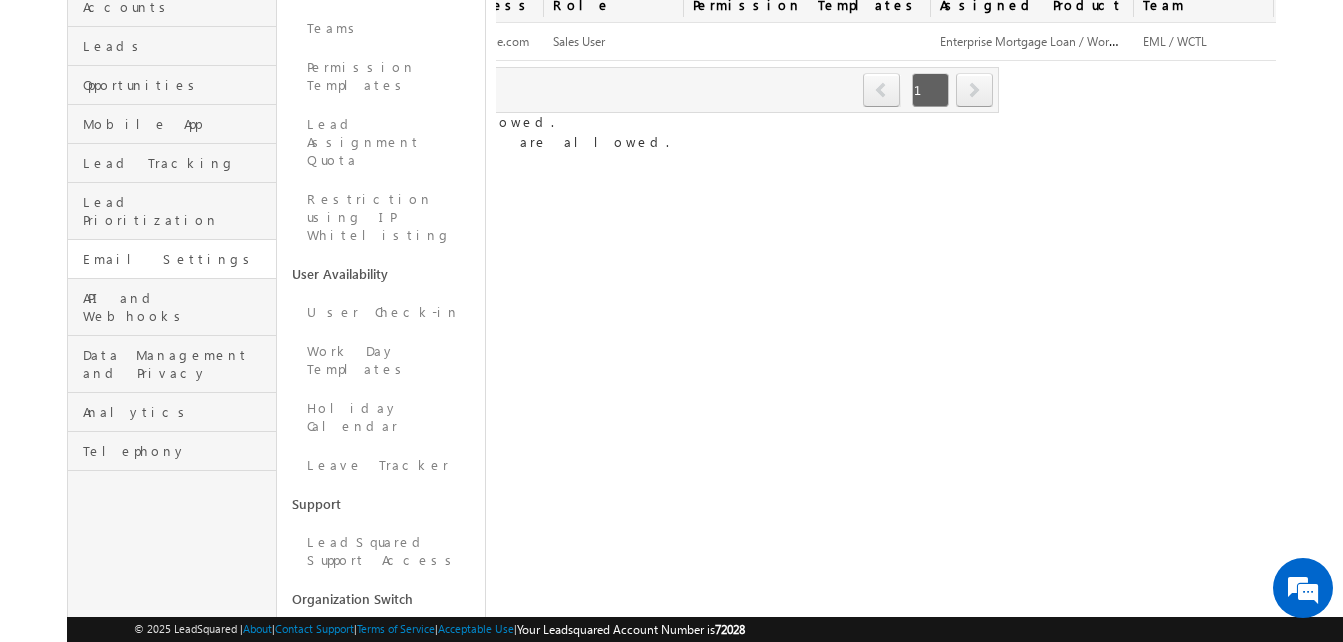 click on "Email Settings" at bounding box center [172, 259] 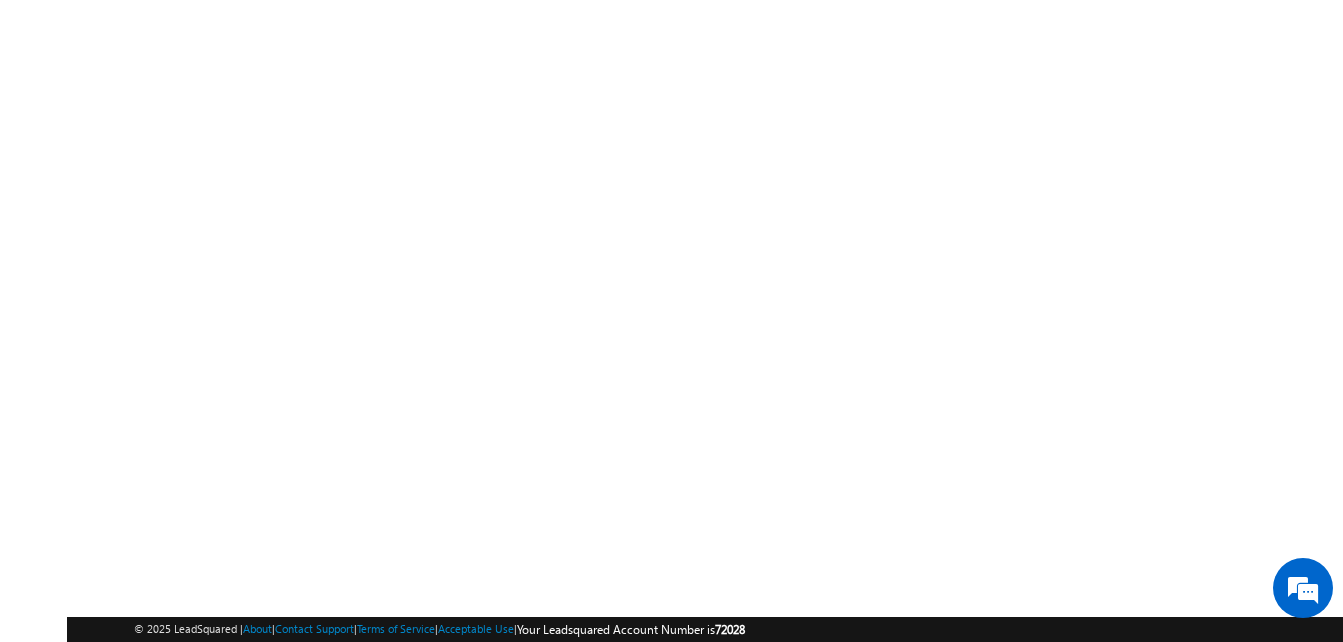 scroll, scrollTop: 178, scrollLeft: 0, axis: vertical 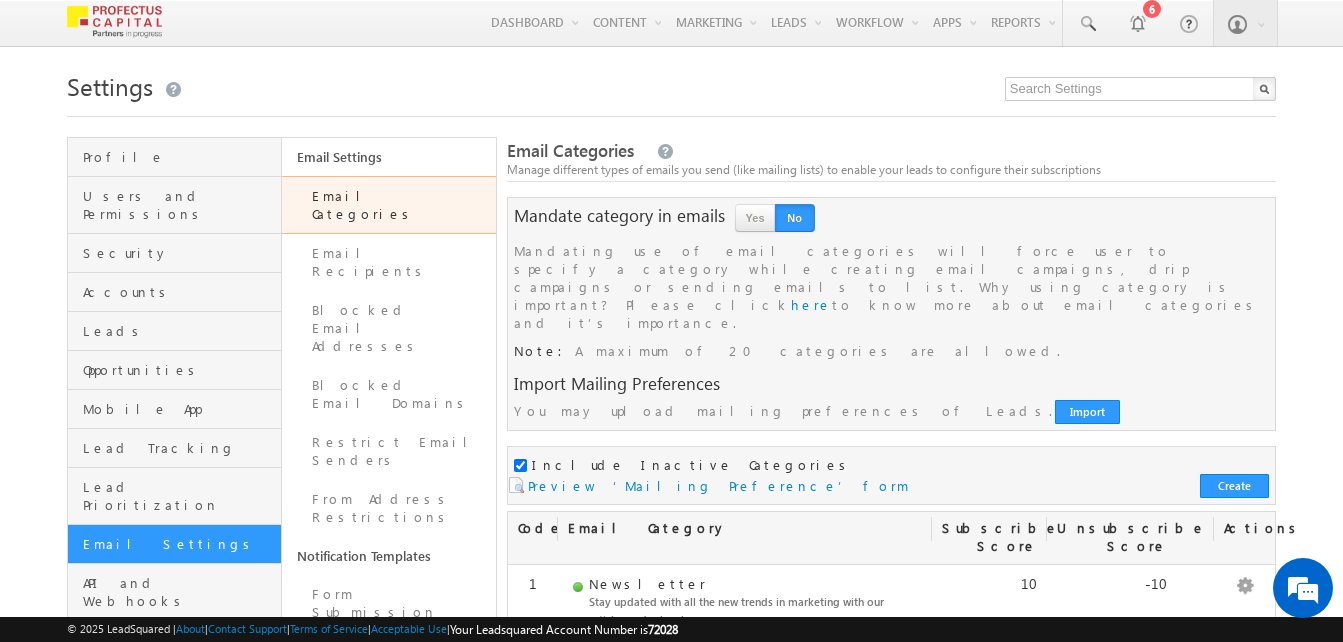 click on "Notification Templates" at bounding box center [389, 556] 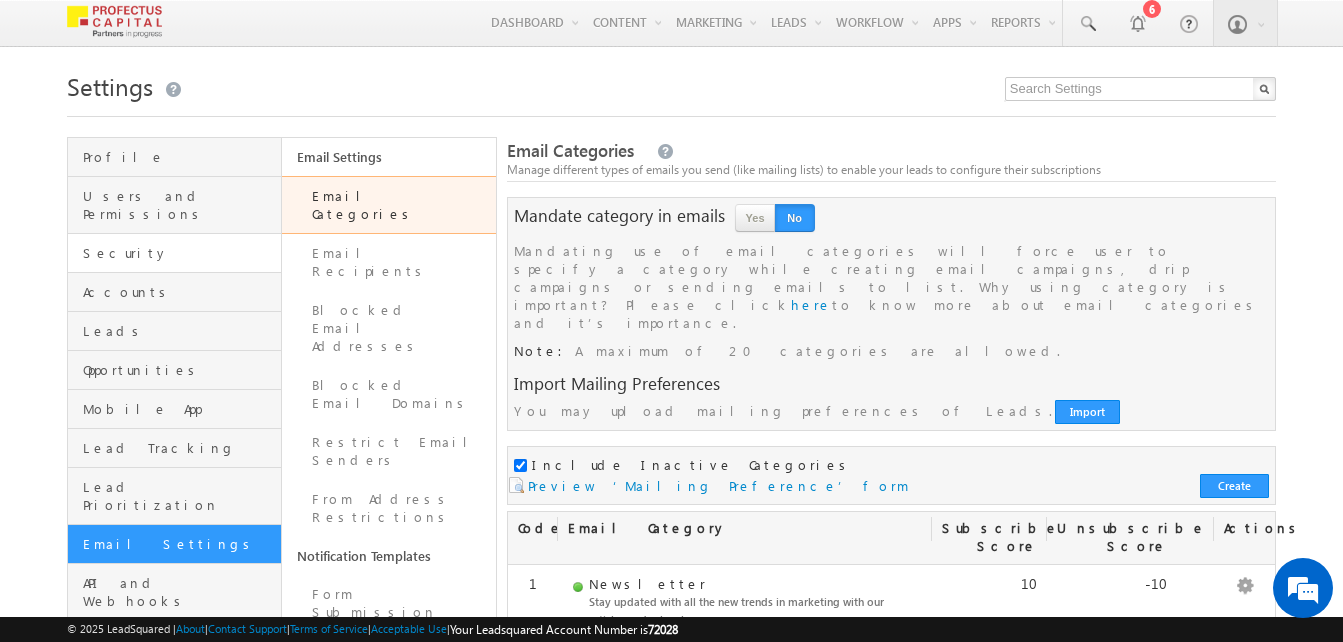 click on "Security" at bounding box center (174, 253) 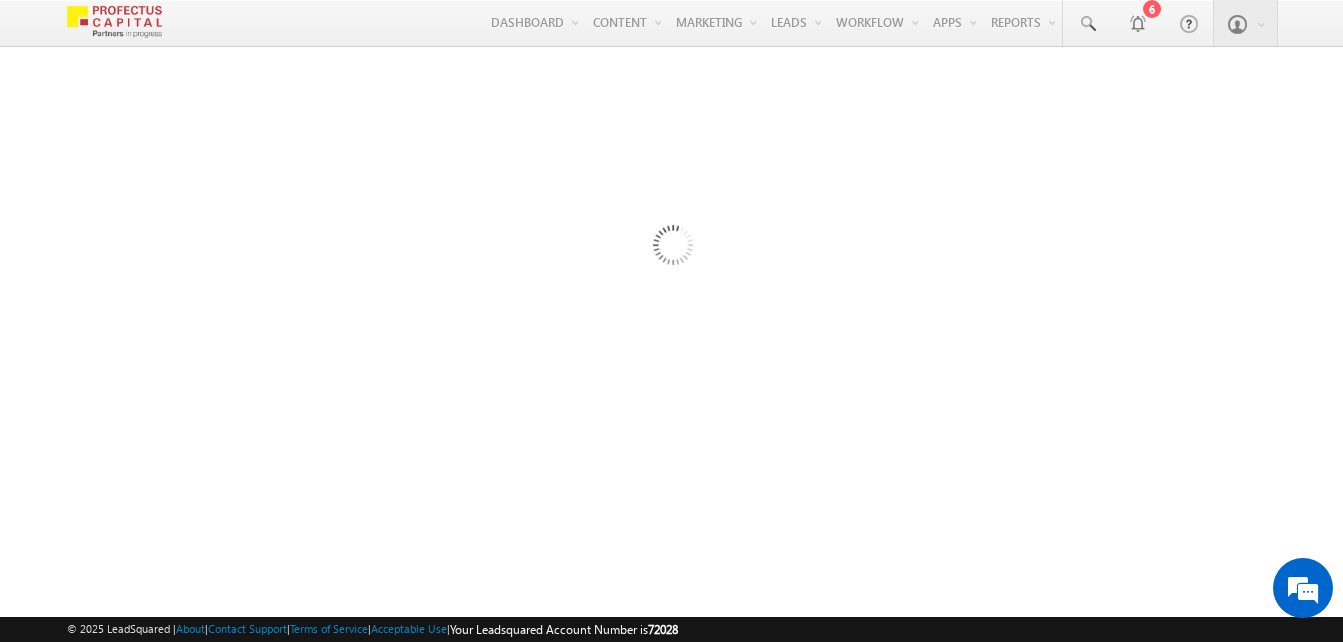 scroll, scrollTop: 0, scrollLeft: 0, axis: both 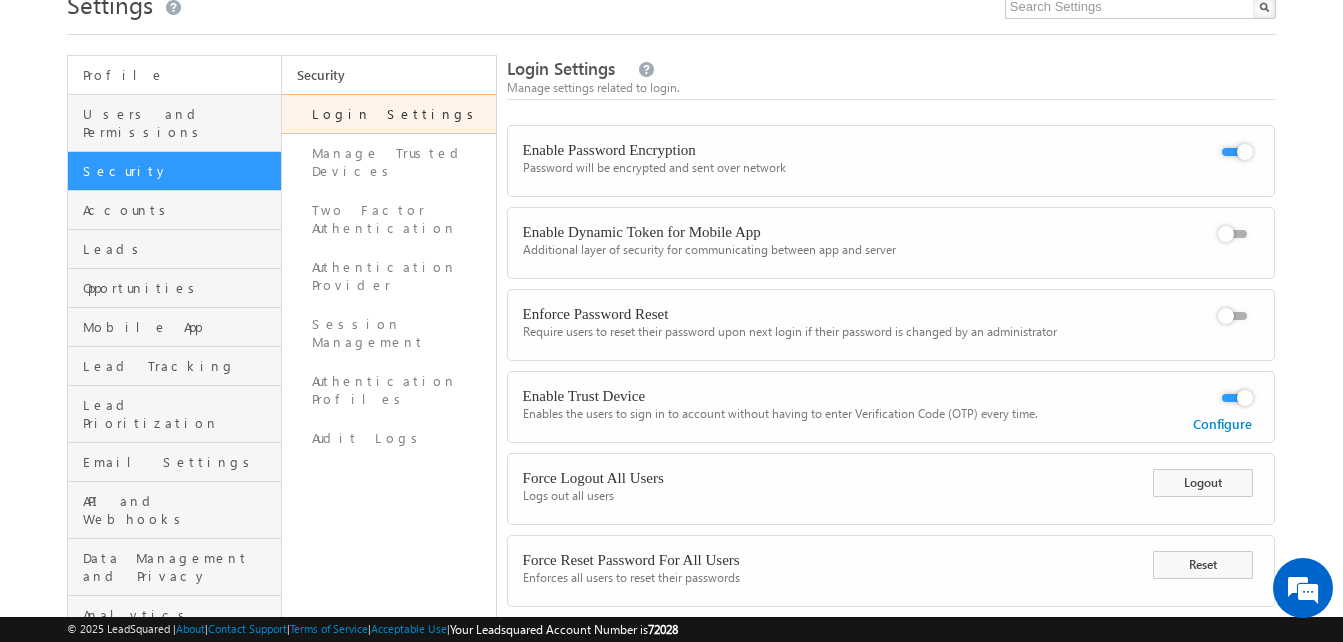 click on "Profile" at bounding box center [174, 75] 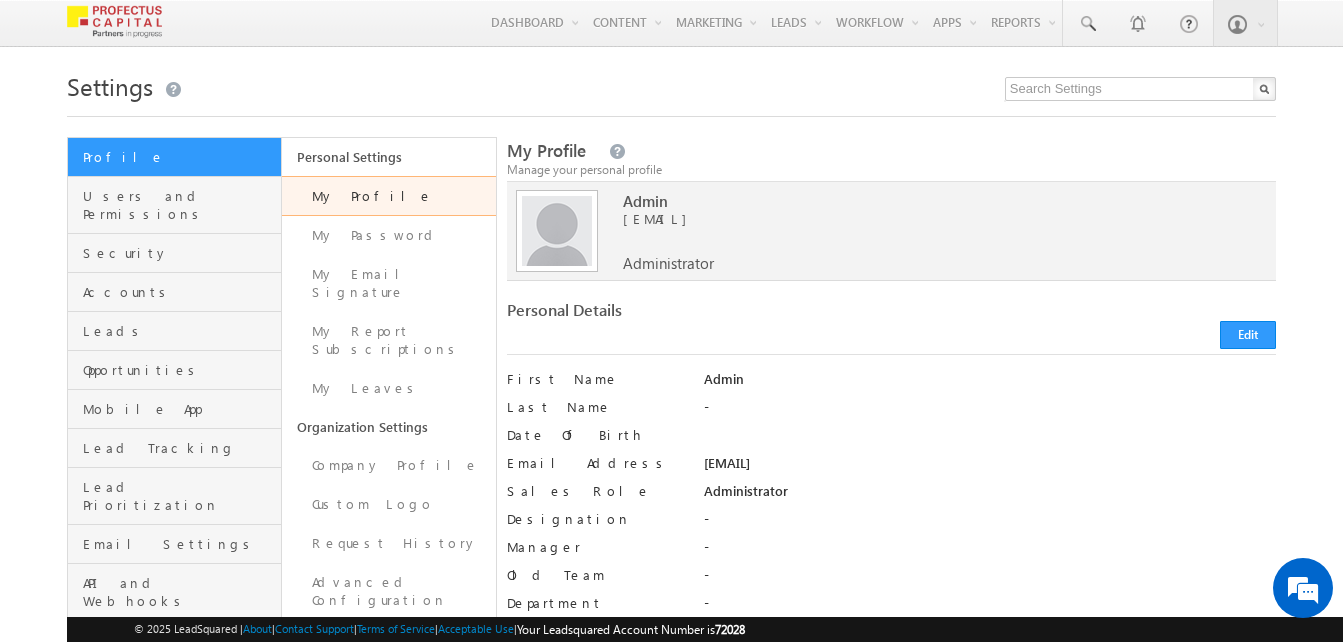 scroll, scrollTop: 0, scrollLeft: 0, axis: both 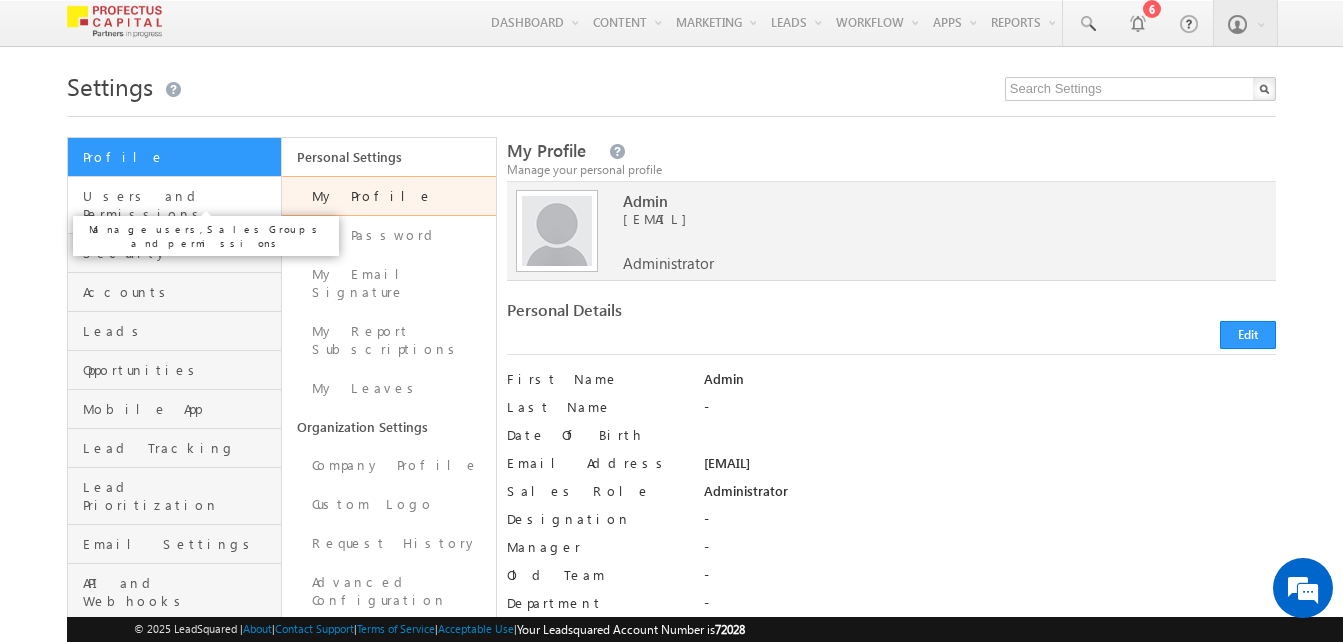 click on "Users and Permissions" at bounding box center [179, 205] 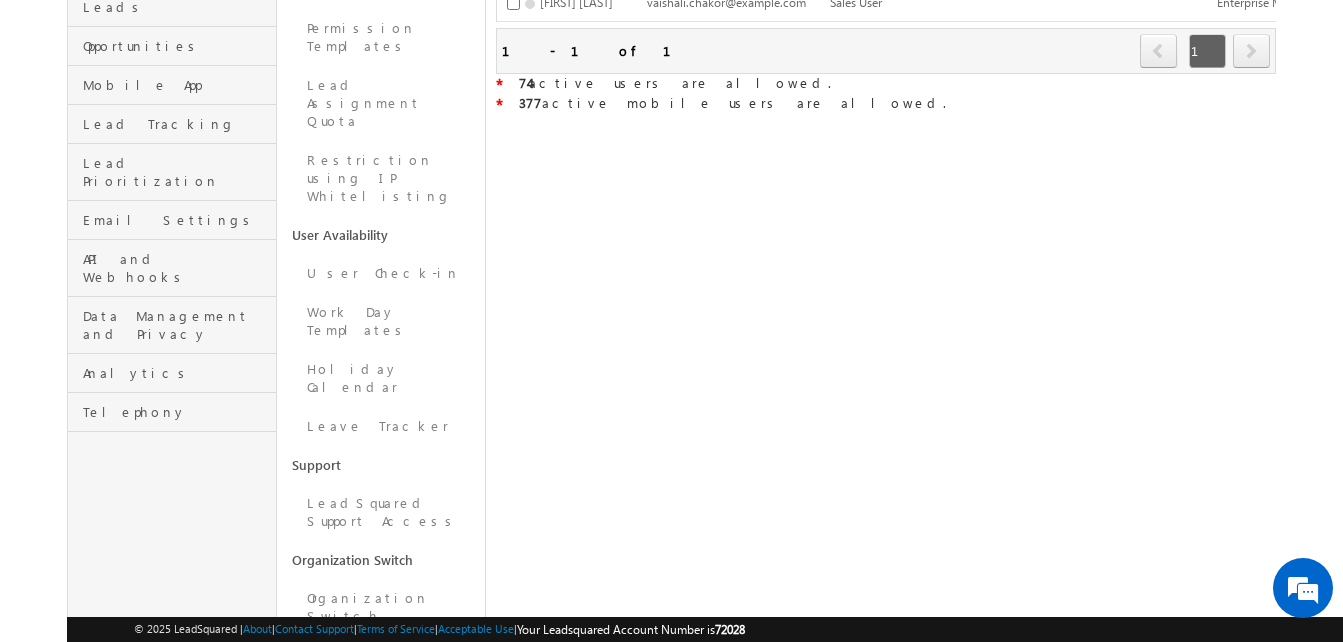 scroll, scrollTop: 289, scrollLeft: 0, axis: vertical 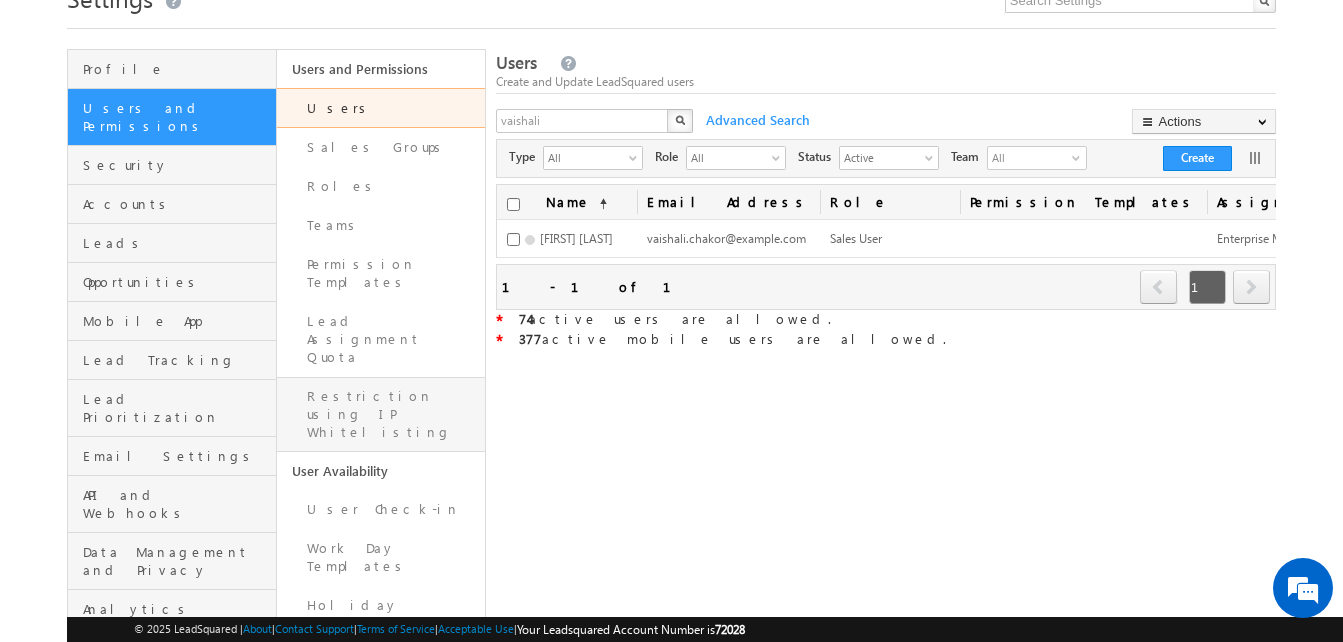 click on "Restriction using IP Whitelisting" at bounding box center (381, 414) 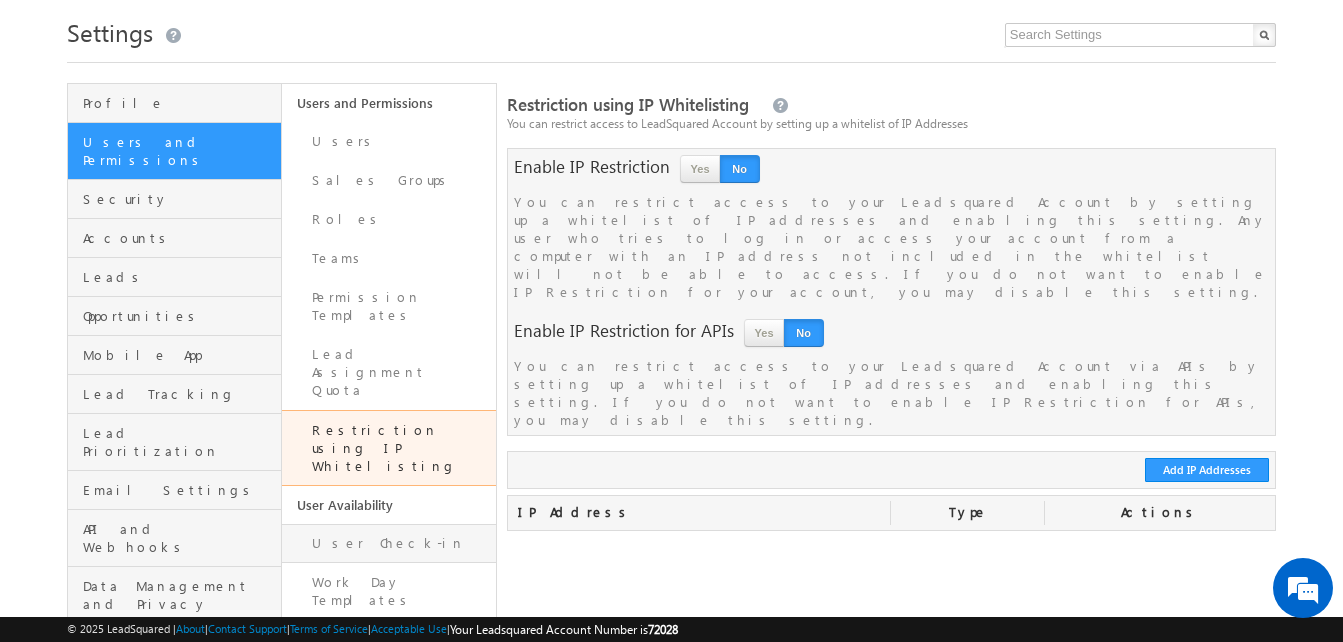 scroll, scrollTop: 0, scrollLeft: 0, axis: both 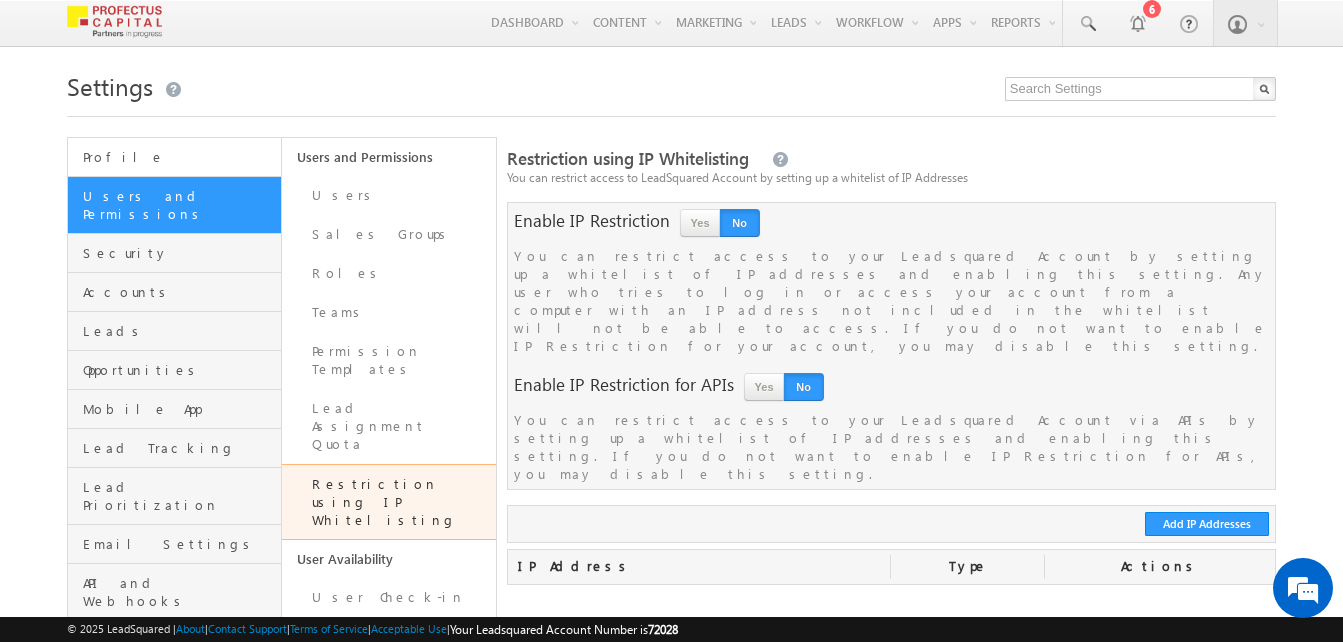 click on "Profile" at bounding box center [174, 157] 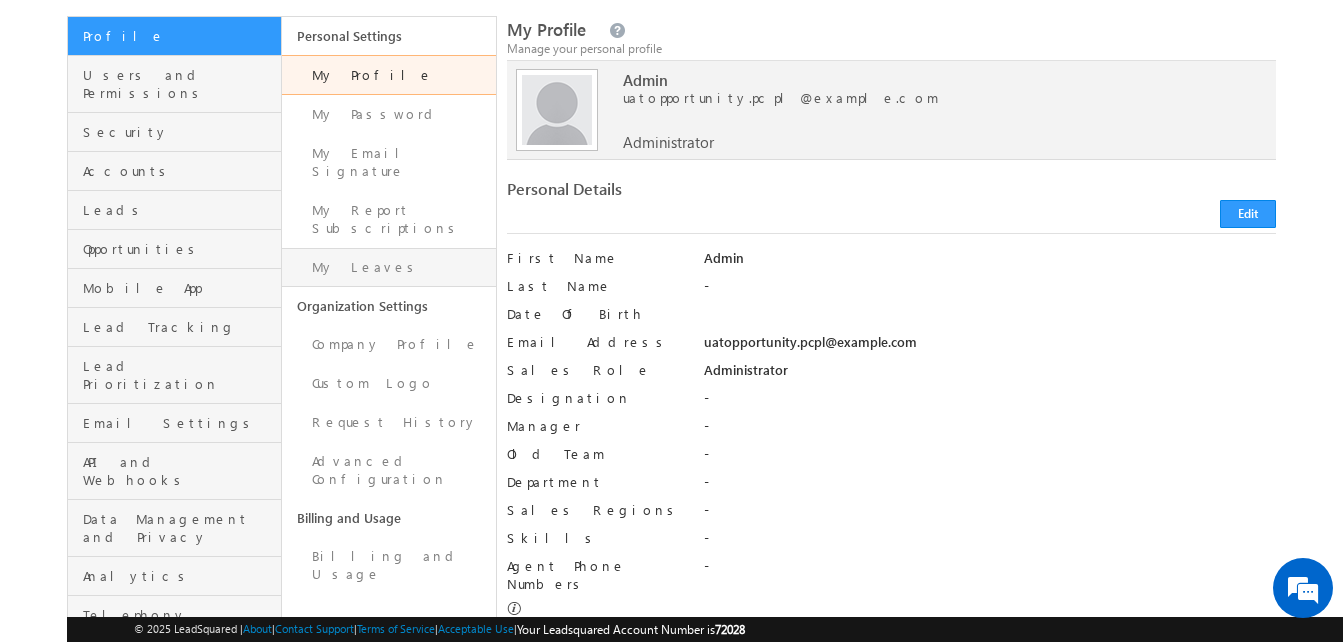 scroll, scrollTop: 122, scrollLeft: 0, axis: vertical 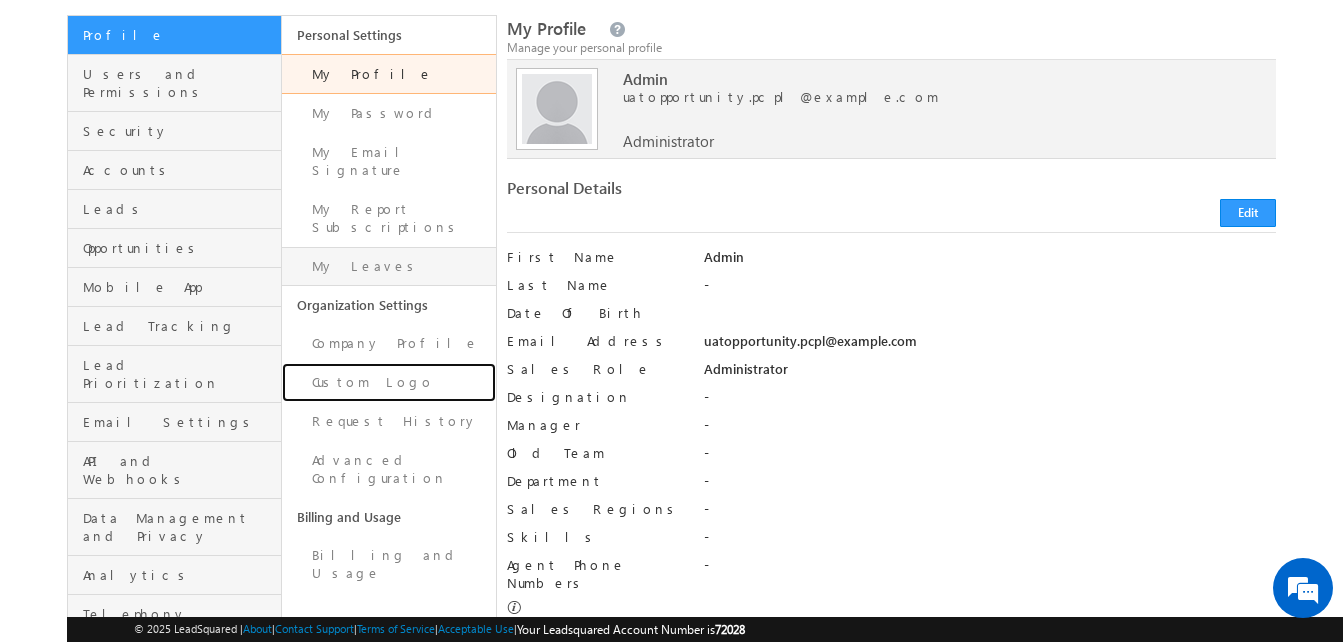 click on "Custom Logo" at bounding box center [389, 382] 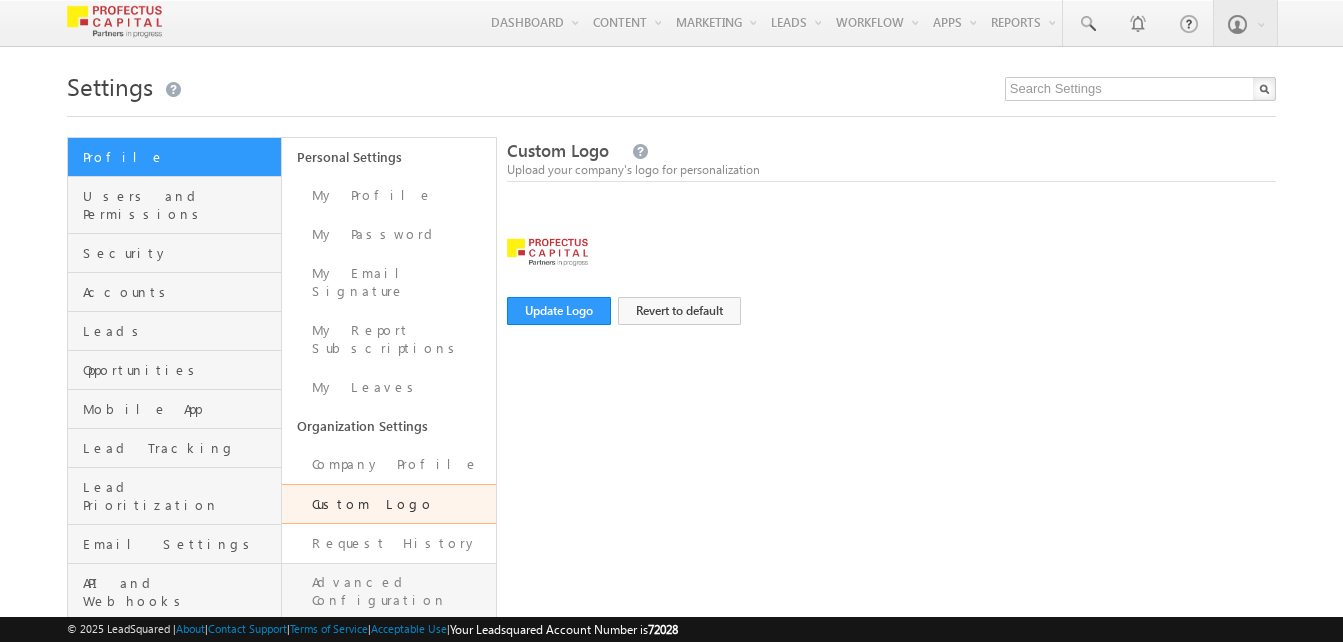 scroll, scrollTop: 0, scrollLeft: 0, axis: both 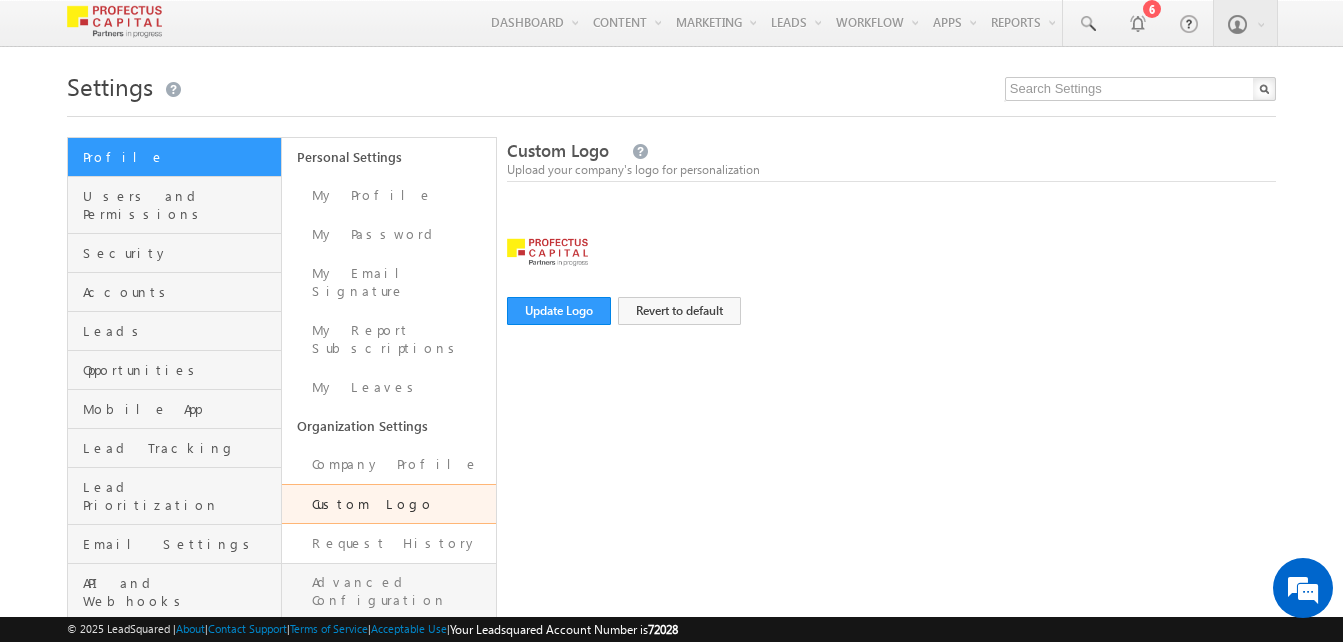 click on "Advanced Configuration" at bounding box center [389, 591] 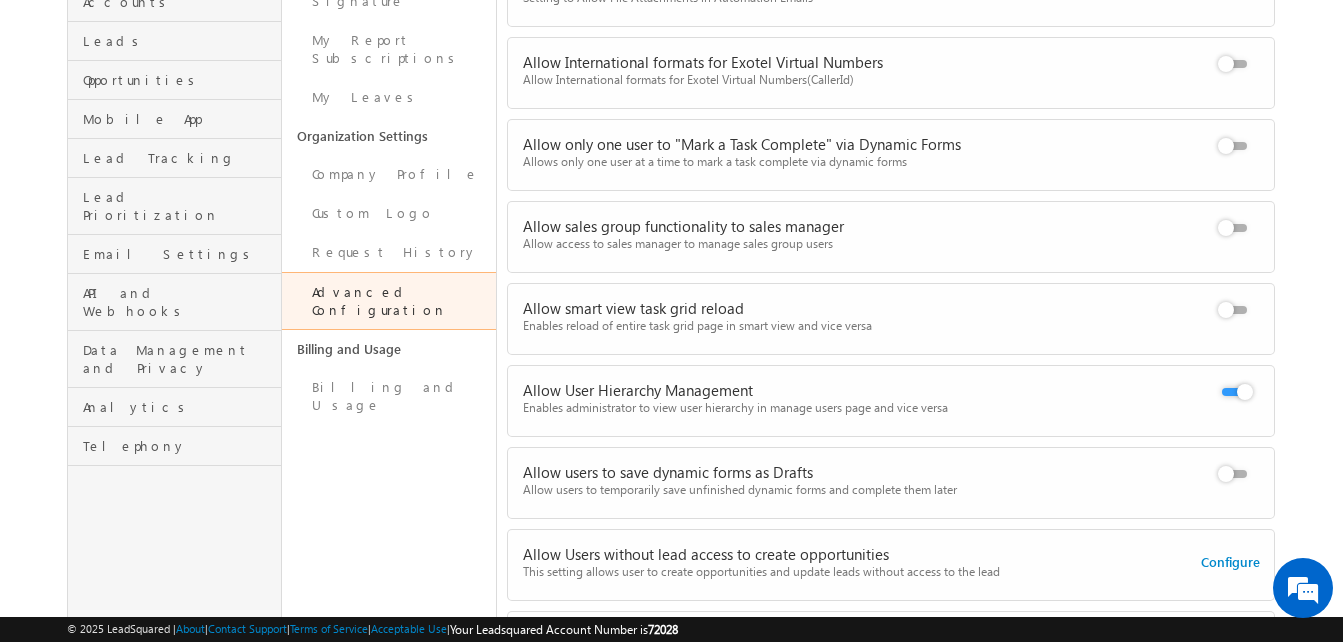 scroll, scrollTop: 360, scrollLeft: 0, axis: vertical 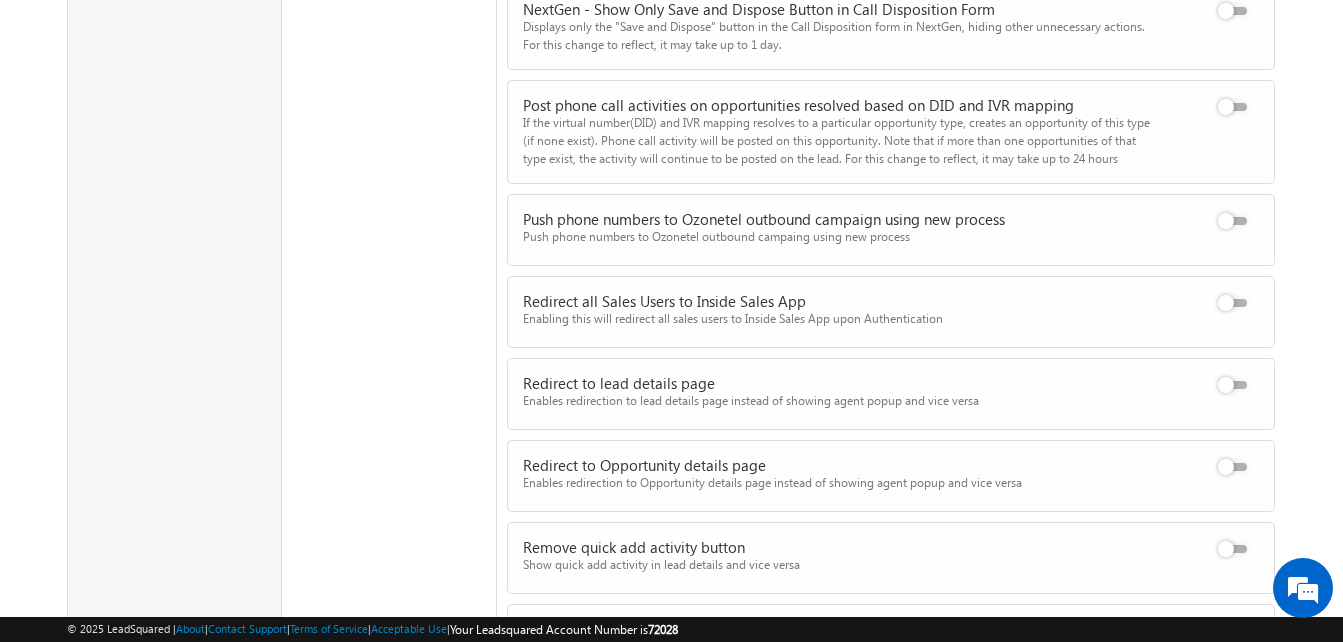 click on "Menu
Admin
uatop portu nity. pcpl@ profe ctusc apita" at bounding box center (671, -2016) 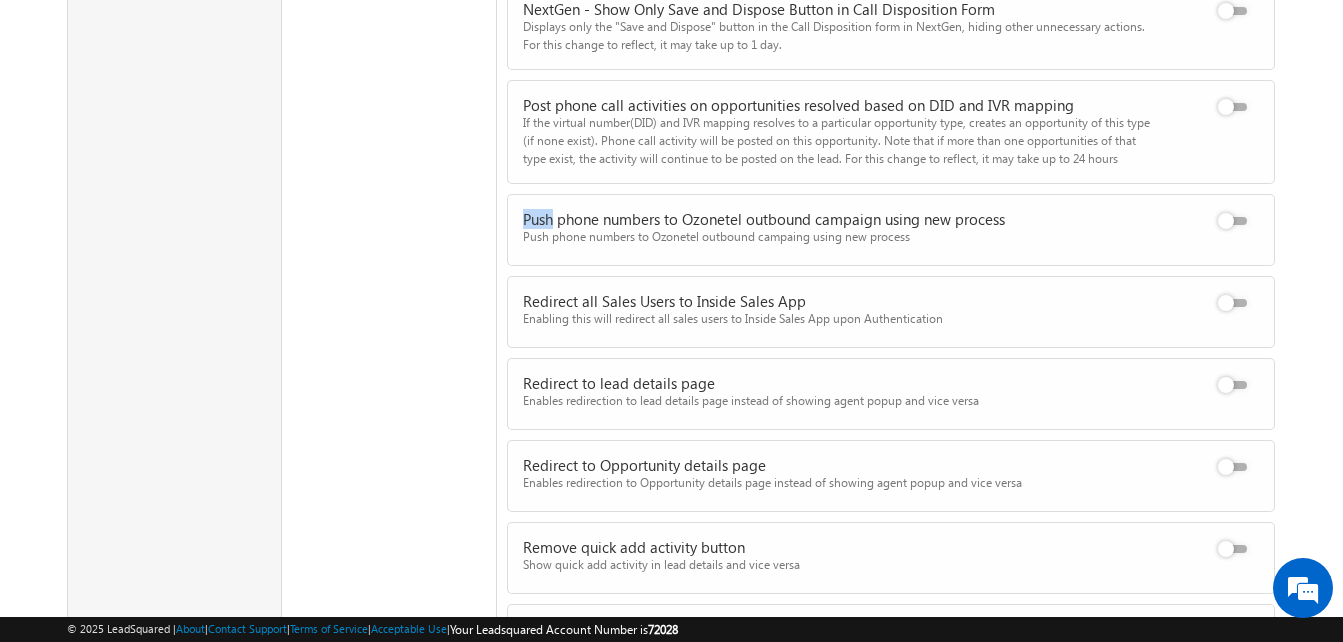 drag, startPoint x: 1317, startPoint y: 101, endPoint x: 1357, endPoint y: 94, distance: 40.60788 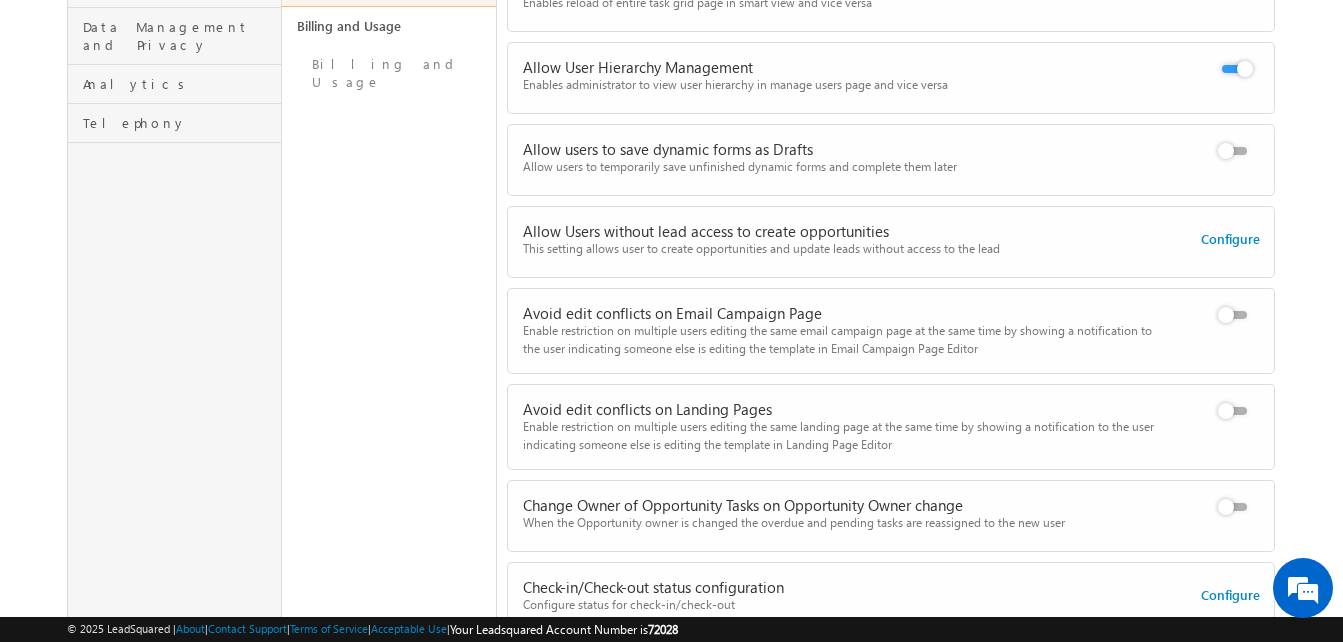 scroll, scrollTop: 604, scrollLeft: 0, axis: vertical 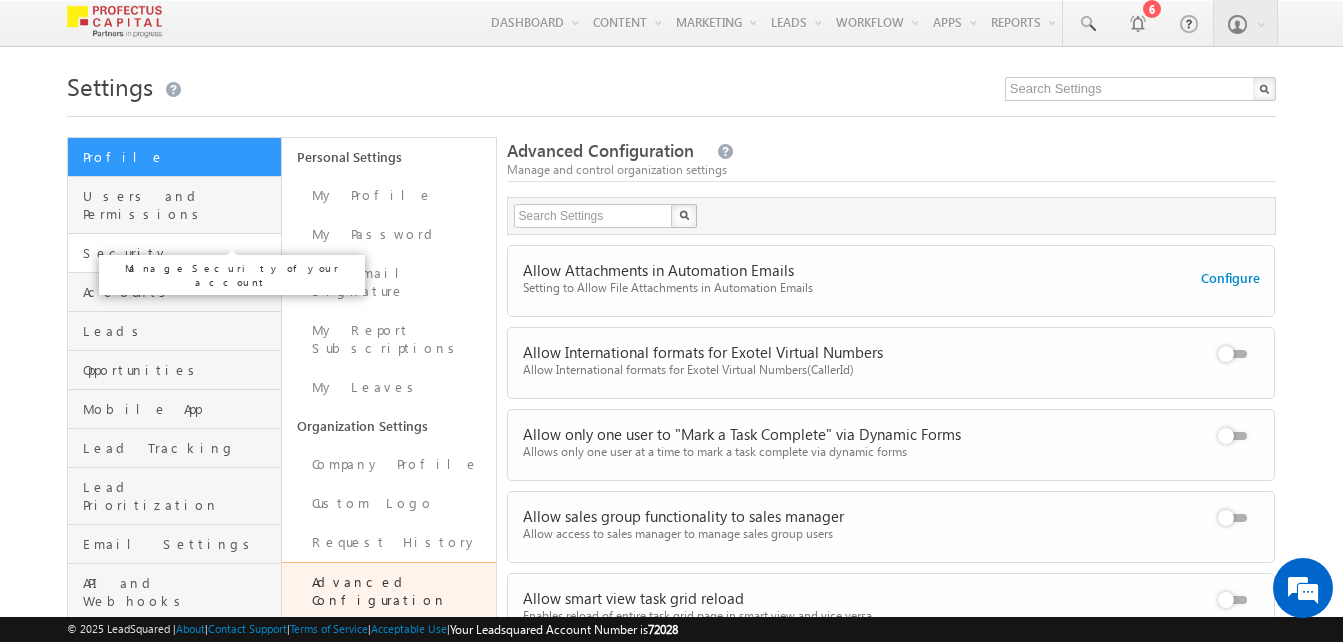 click on "Security" at bounding box center (179, 253) 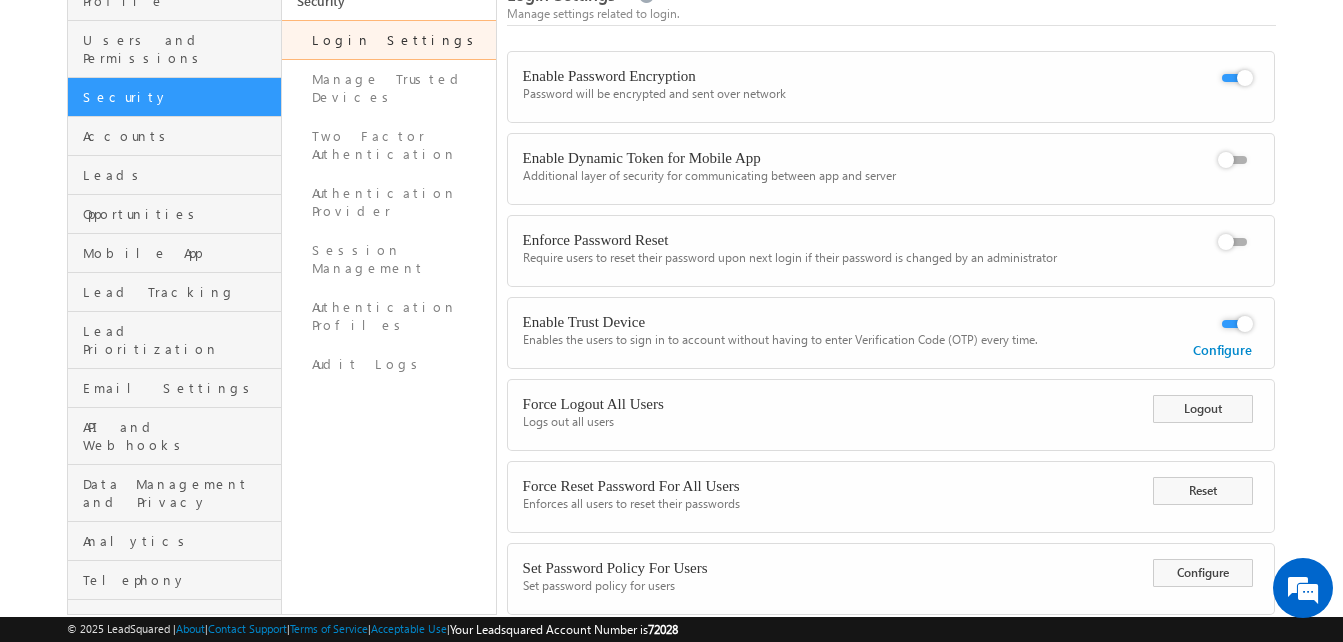 scroll, scrollTop: 210, scrollLeft: 0, axis: vertical 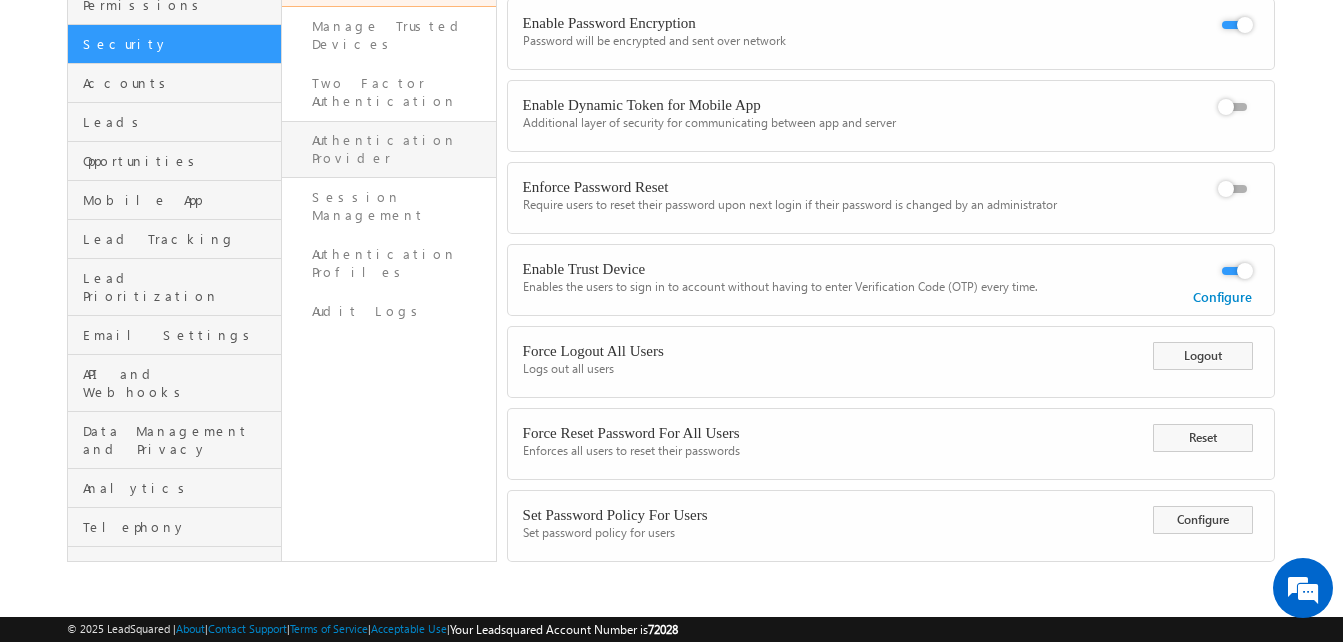 click on "Authentication Provider" at bounding box center [389, 149] 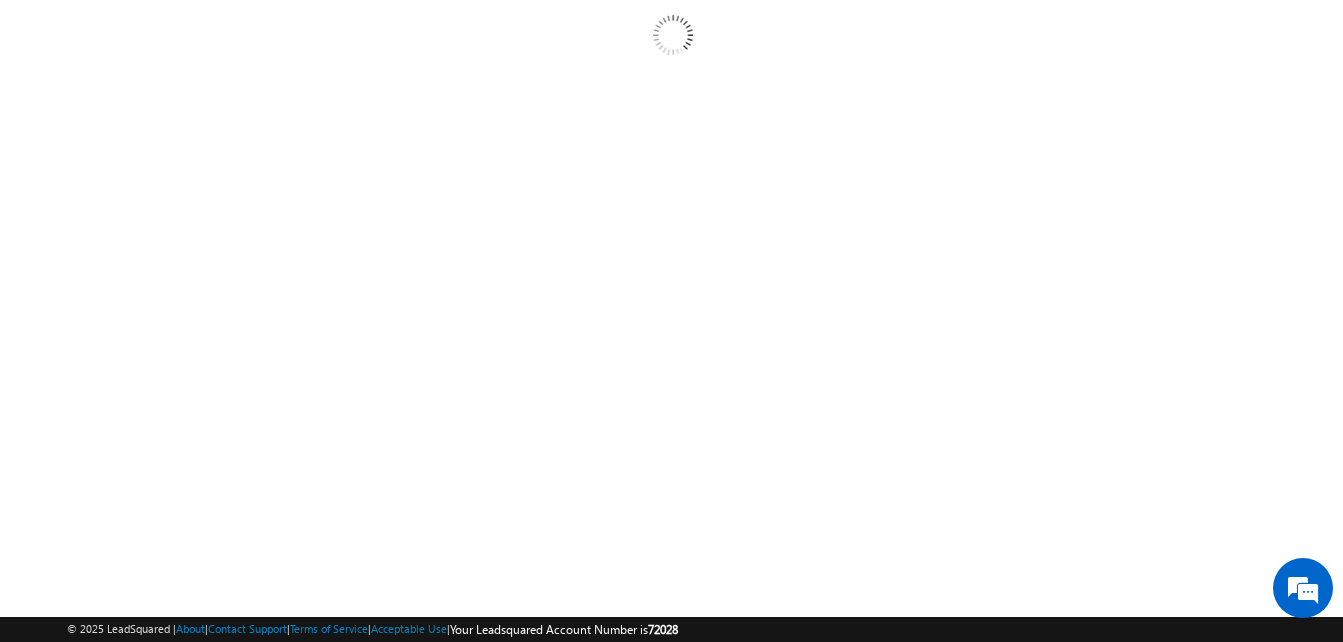 scroll, scrollTop: 0, scrollLeft: 0, axis: both 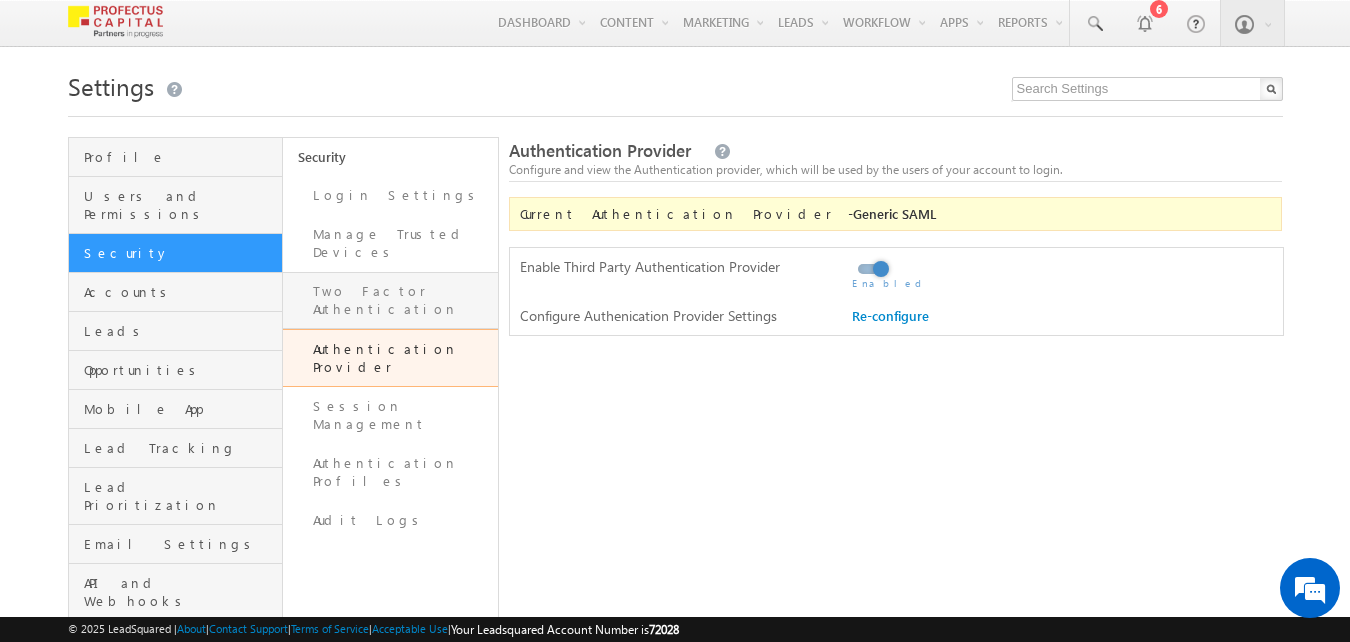 click on "Two Factor Authentication" at bounding box center (390, 300) 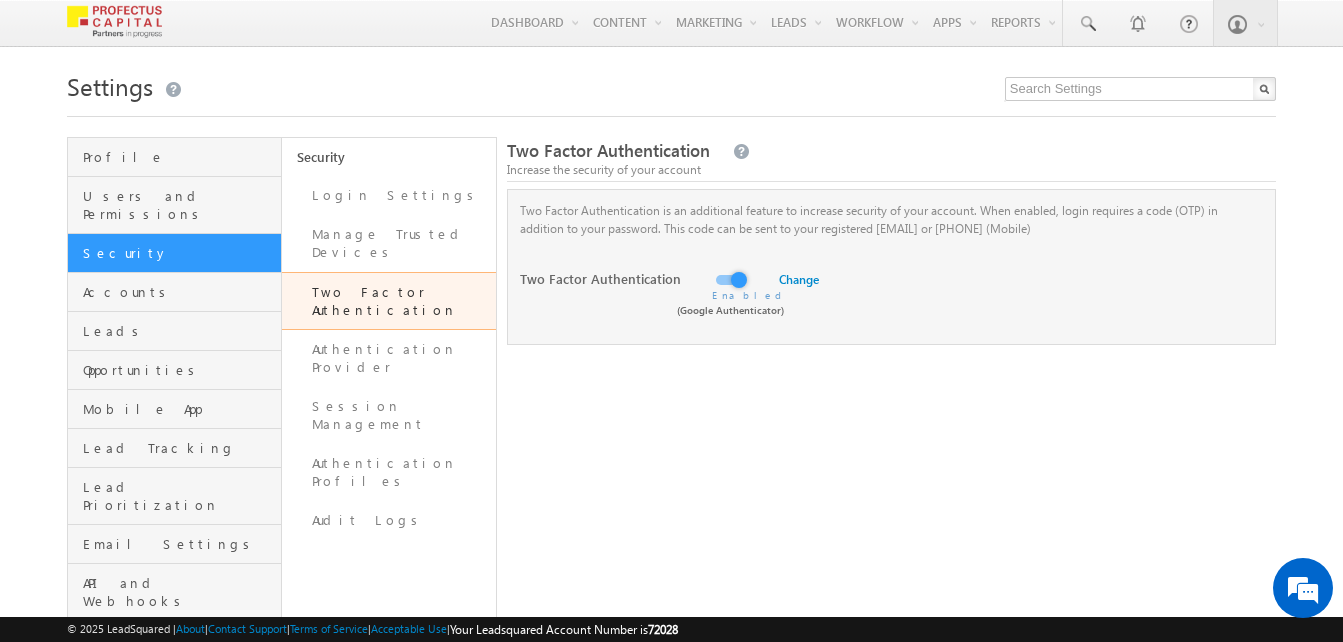 scroll, scrollTop: 0, scrollLeft: 0, axis: both 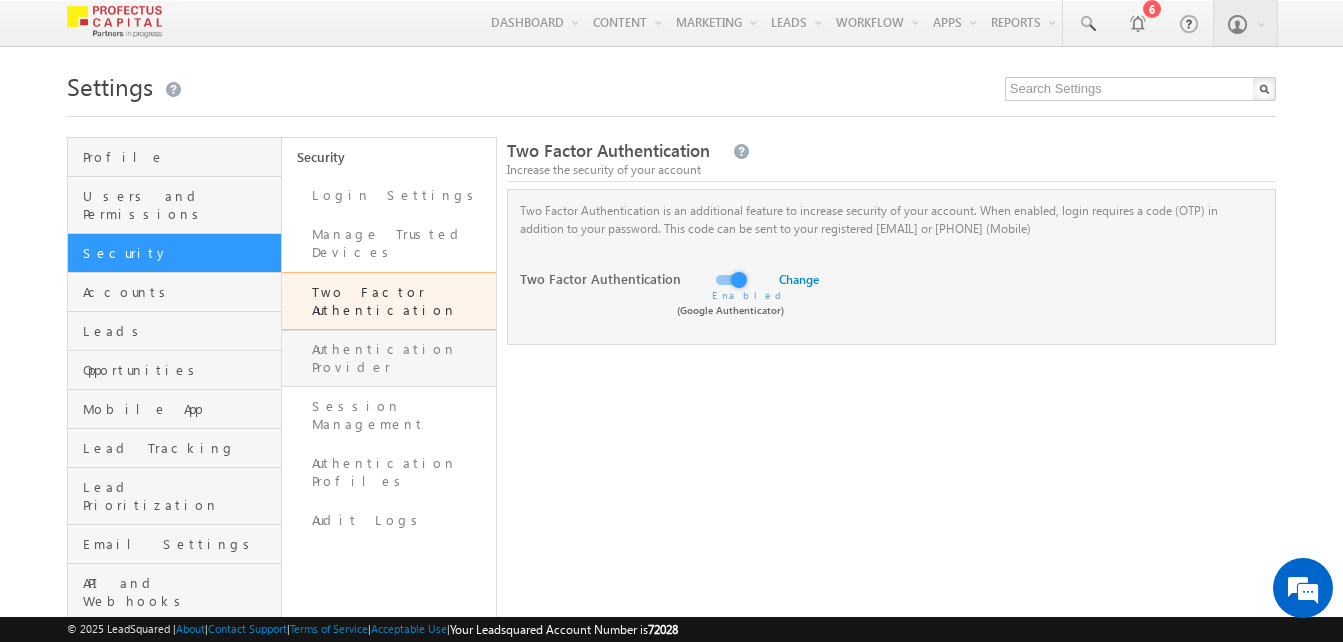 click on "Authentication Provider" at bounding box center [389, 358] 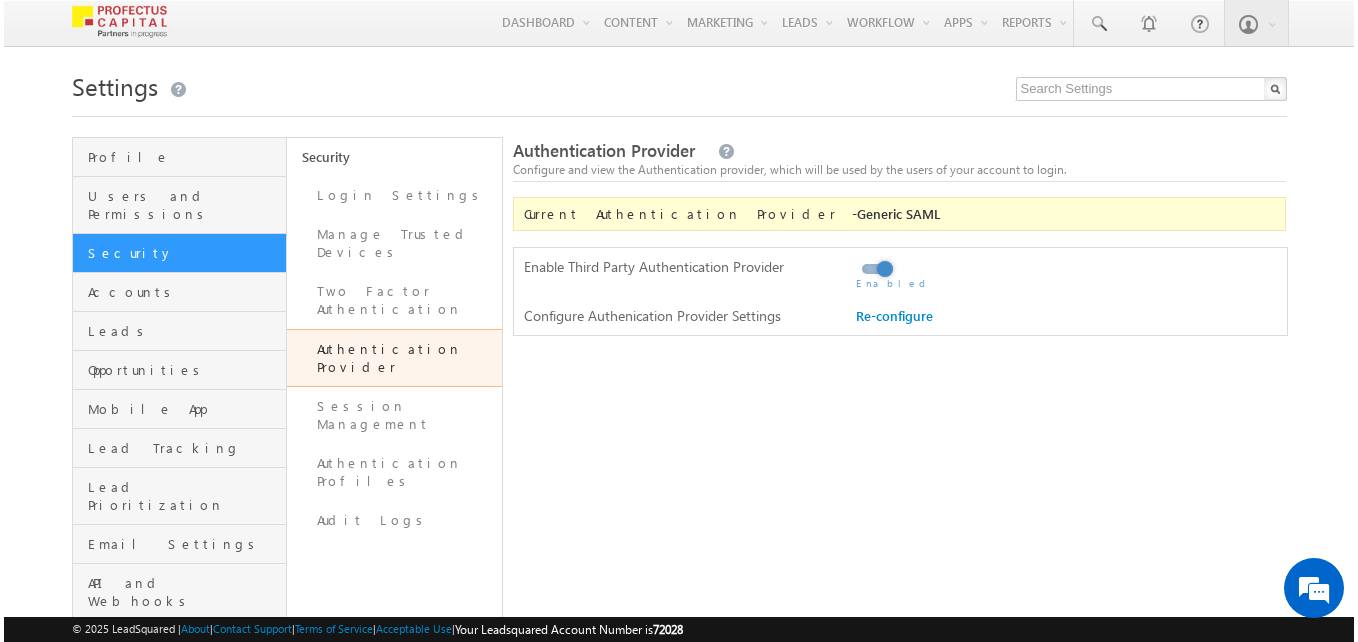 scroll, scrollTop: 0, scrollLeft: 0, axis: both 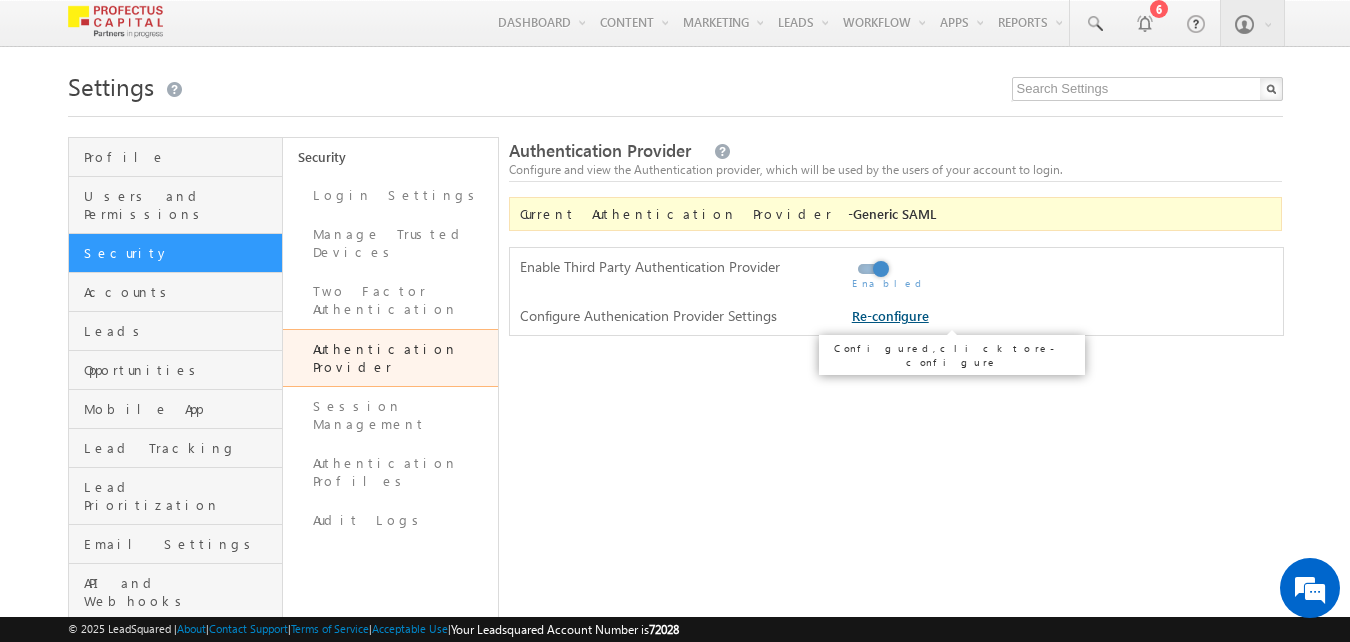 click on "Re-configure" at bounding box center [890, 315] 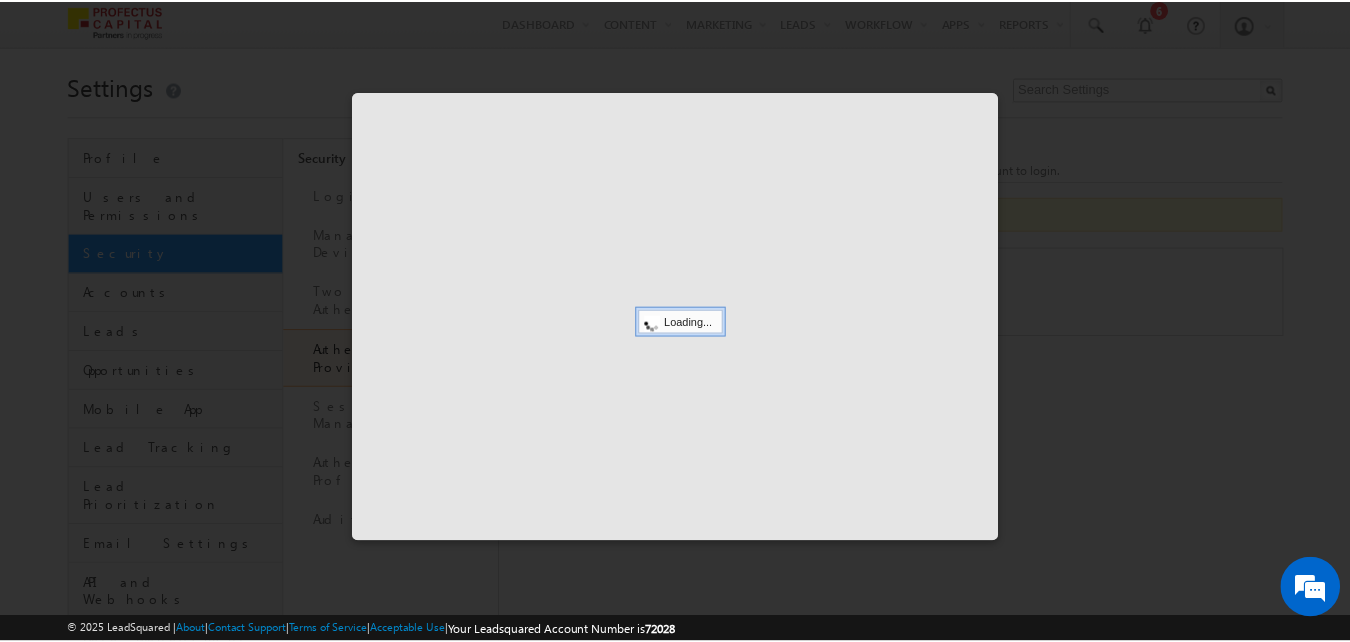 scroll, scrollTop: 0, scrollLeft: 0, axis: both 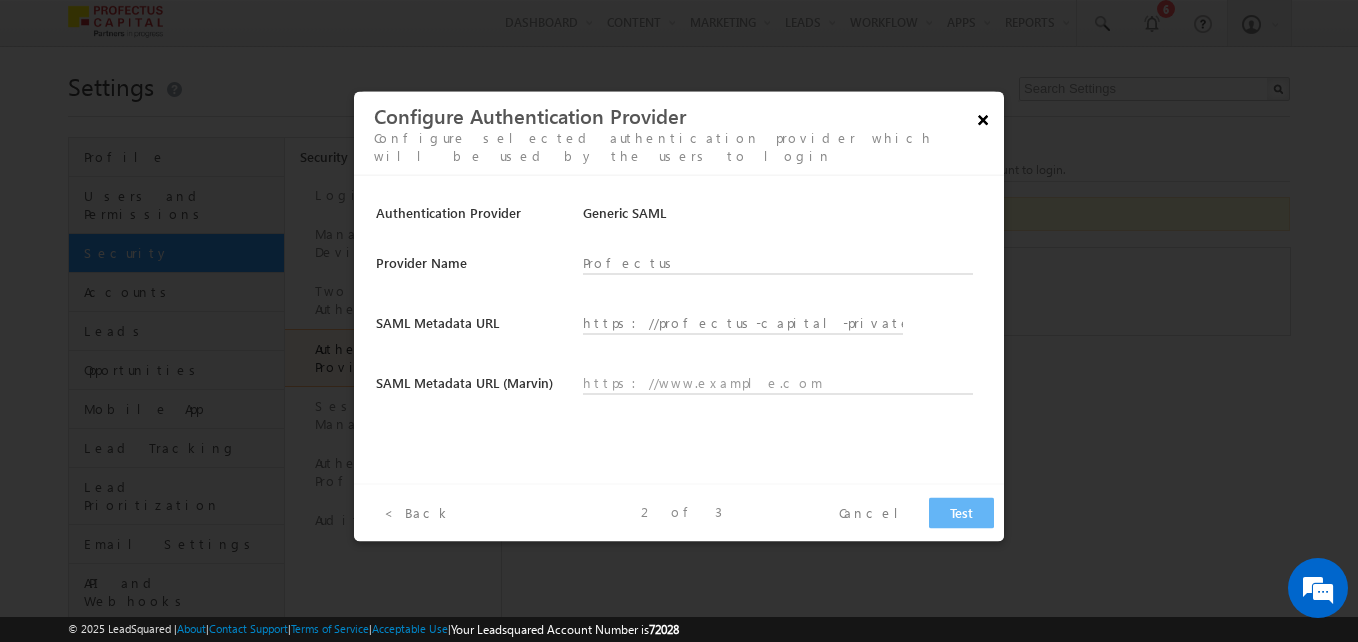 click on "×" at bounding box center (982, 119) 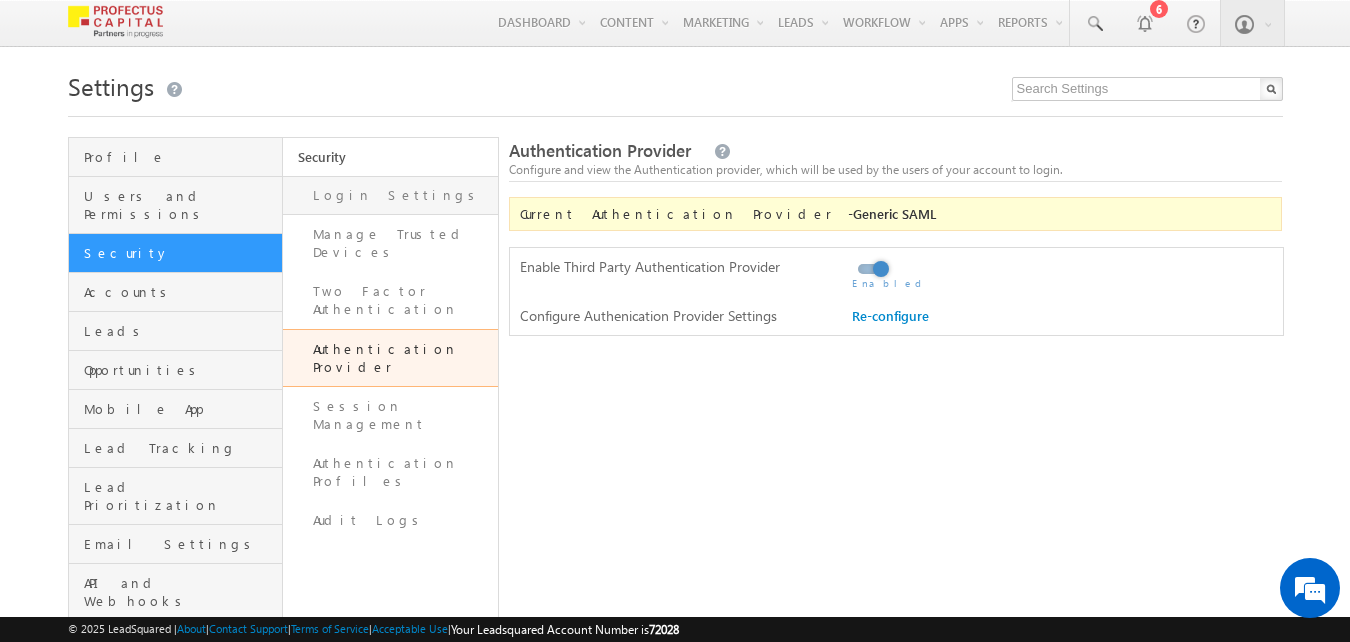 click on "Login Settings" at bounding box center [390, 195] 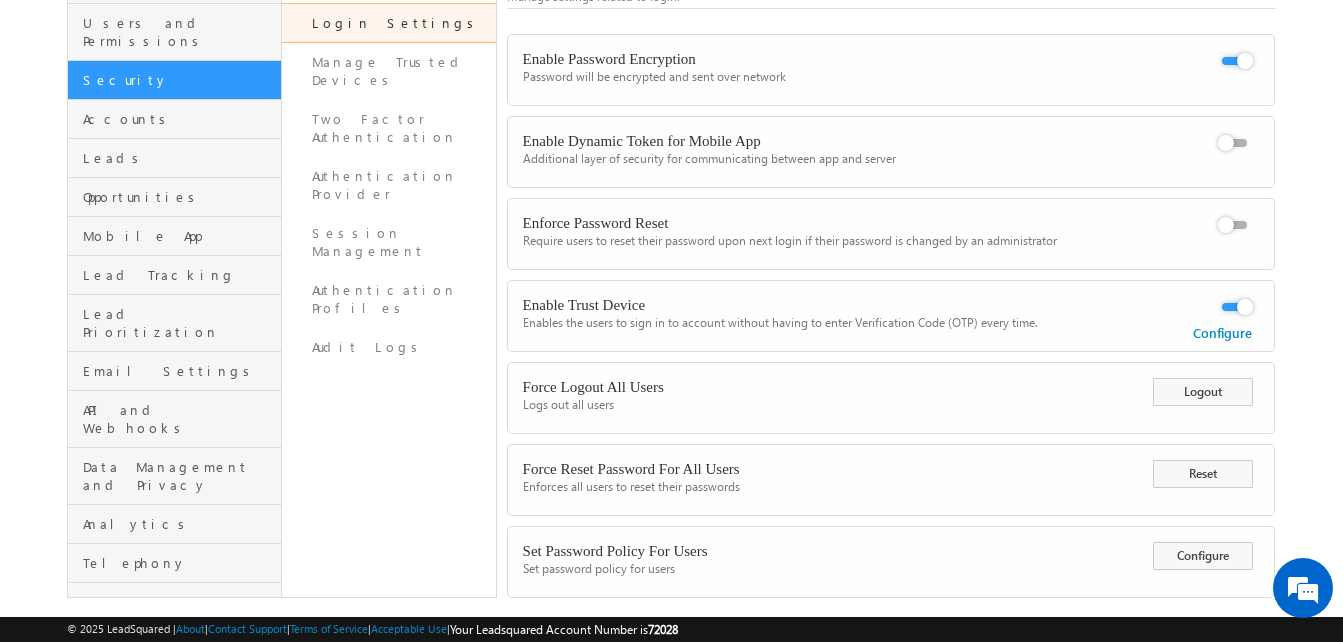 scroll, scrollTop: 210, scrollLeft: 0, axis: vertical 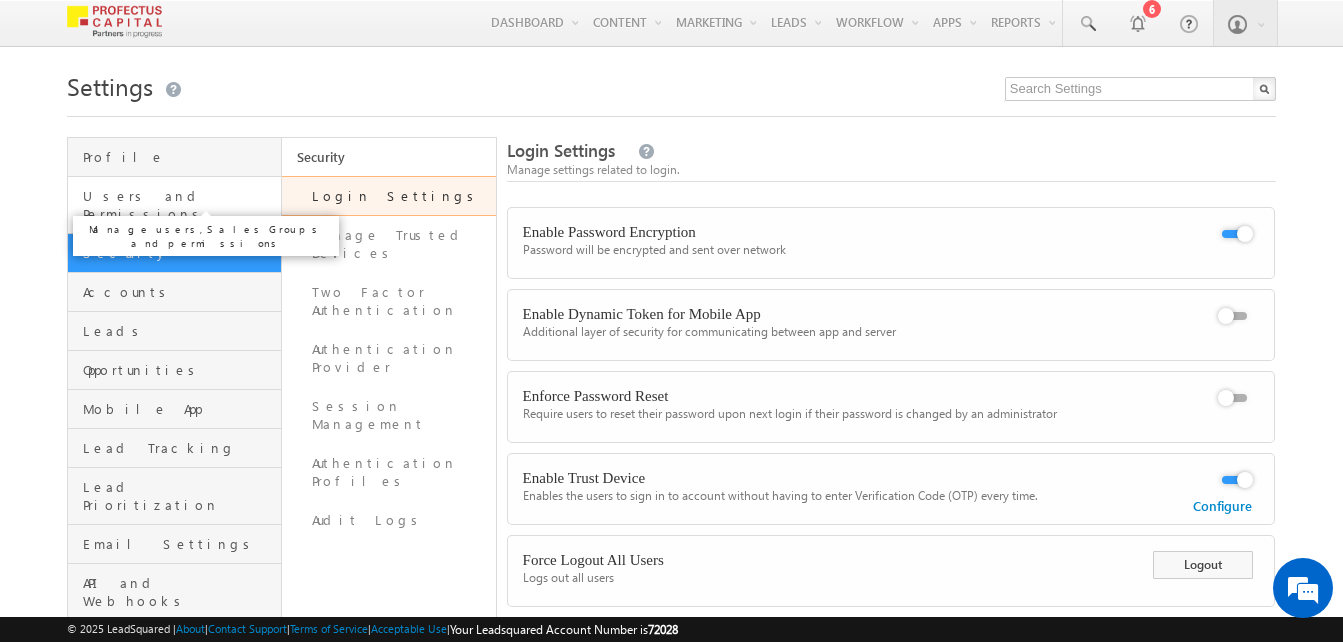 click on "Users and Permissions" at bounding box center (179, 205) 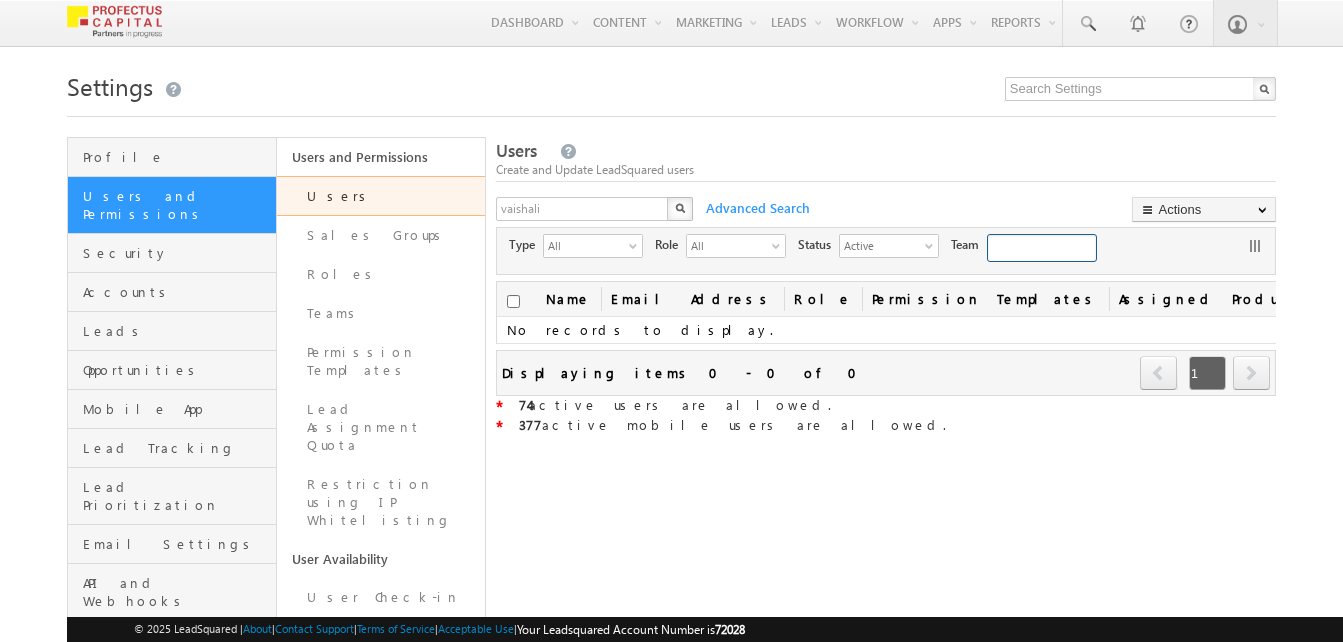 scroll, scrollTop: 0, scrollLeft: 0, axis: both 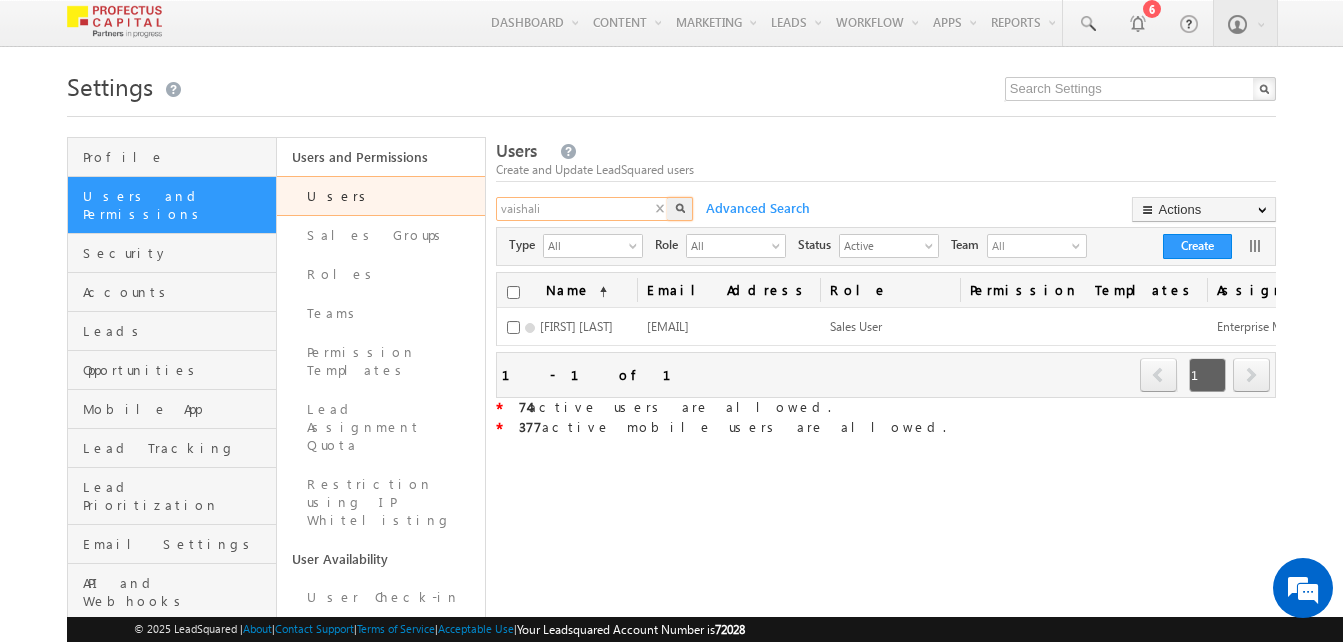 click on "vaishali" at bounding box center (583, 209) 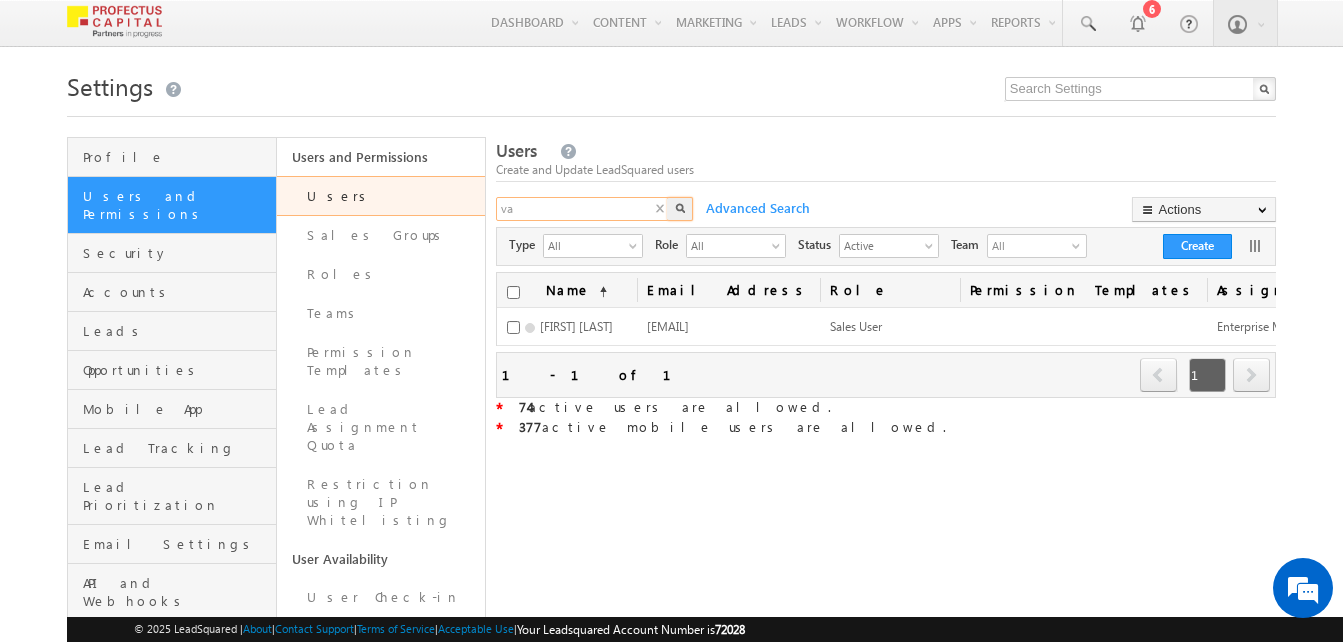 type on "v" 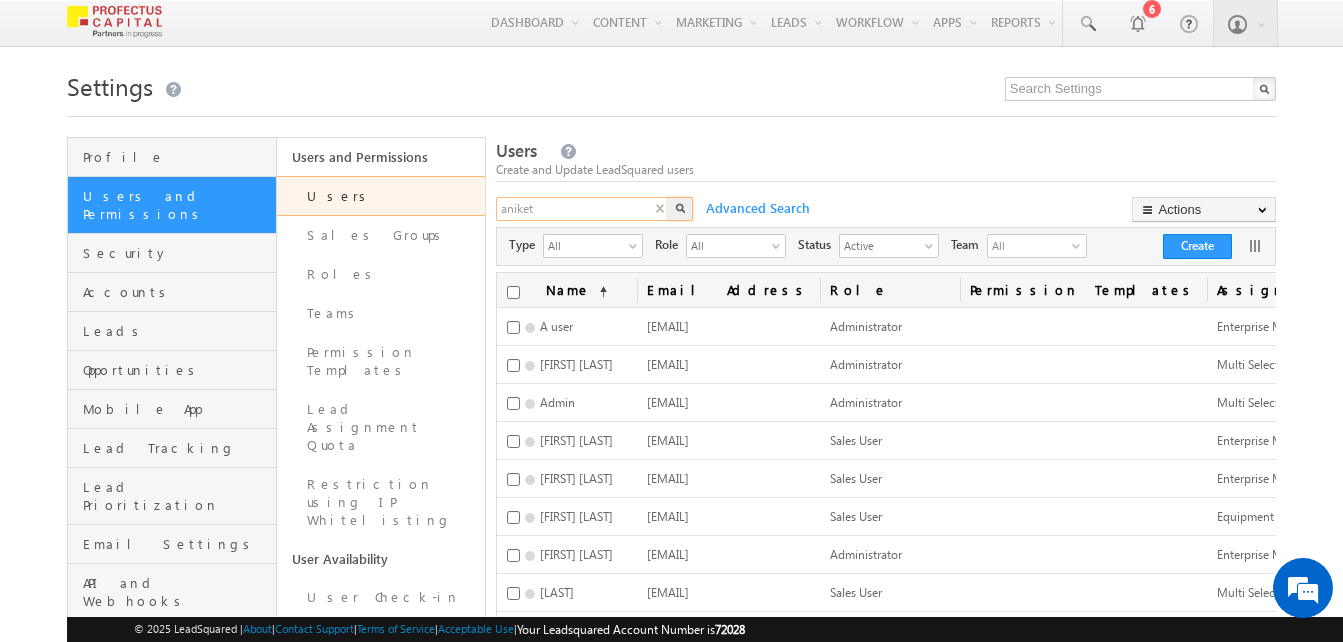 type on "aniket" 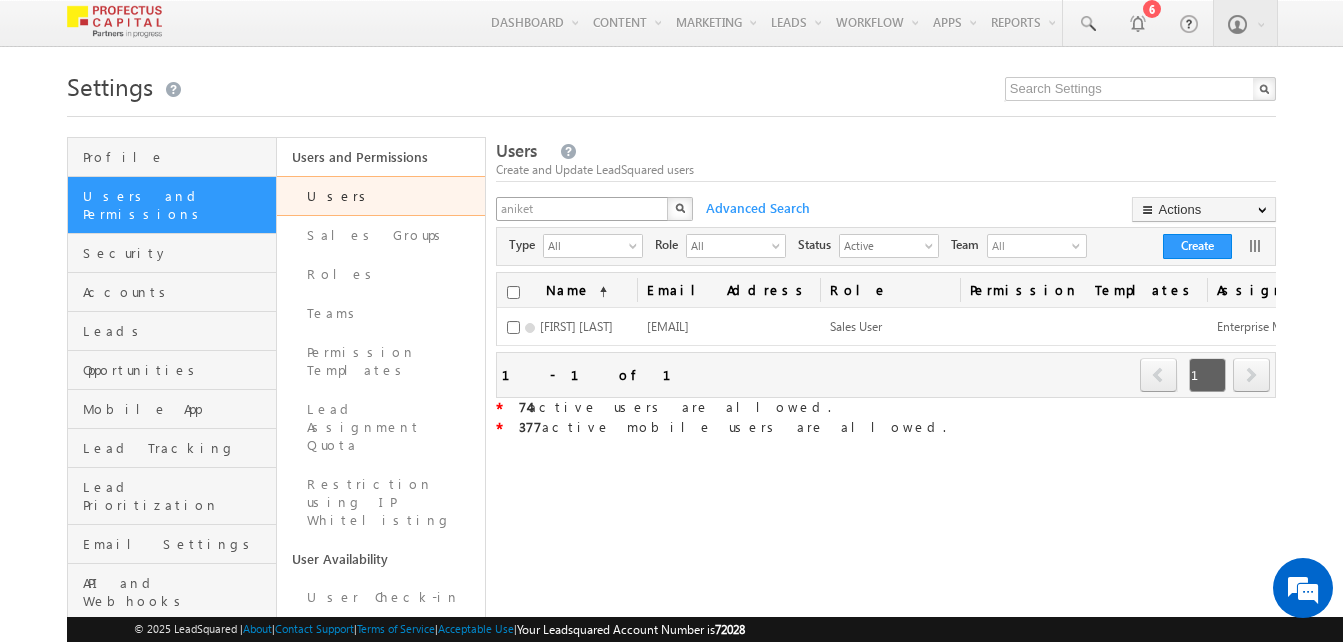 scroll, scrollTop: 0, scrollLeft: 0, axis: both 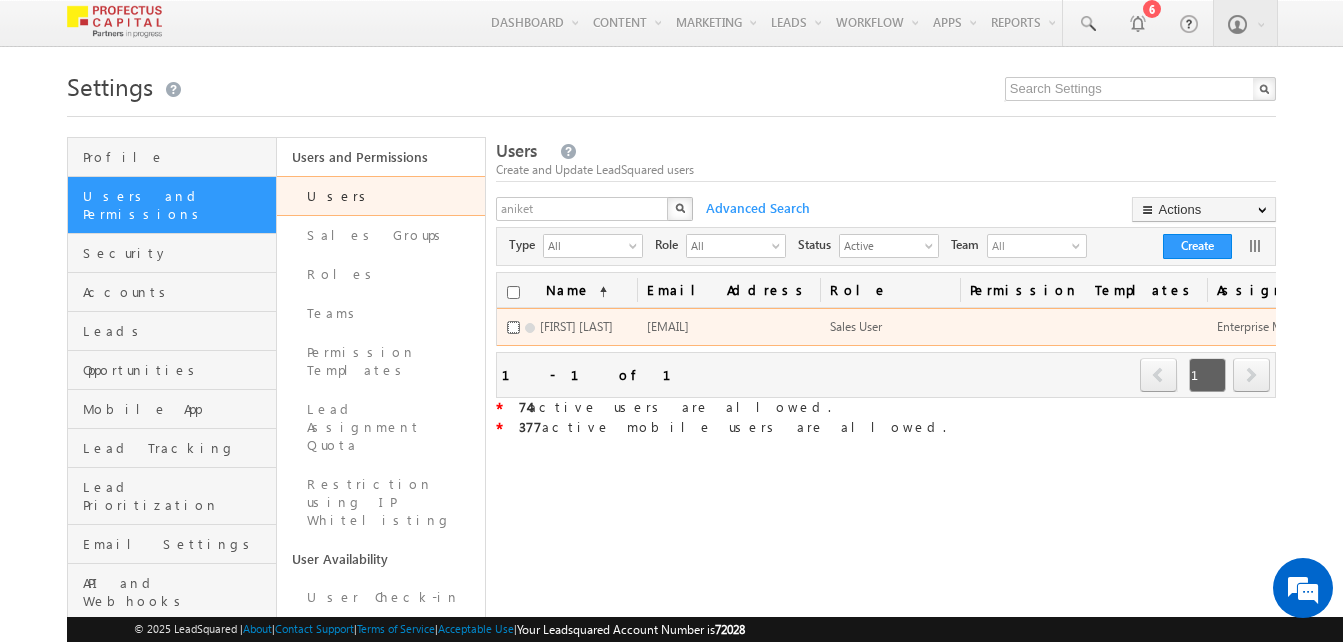 click at bounding box center [513, 327] 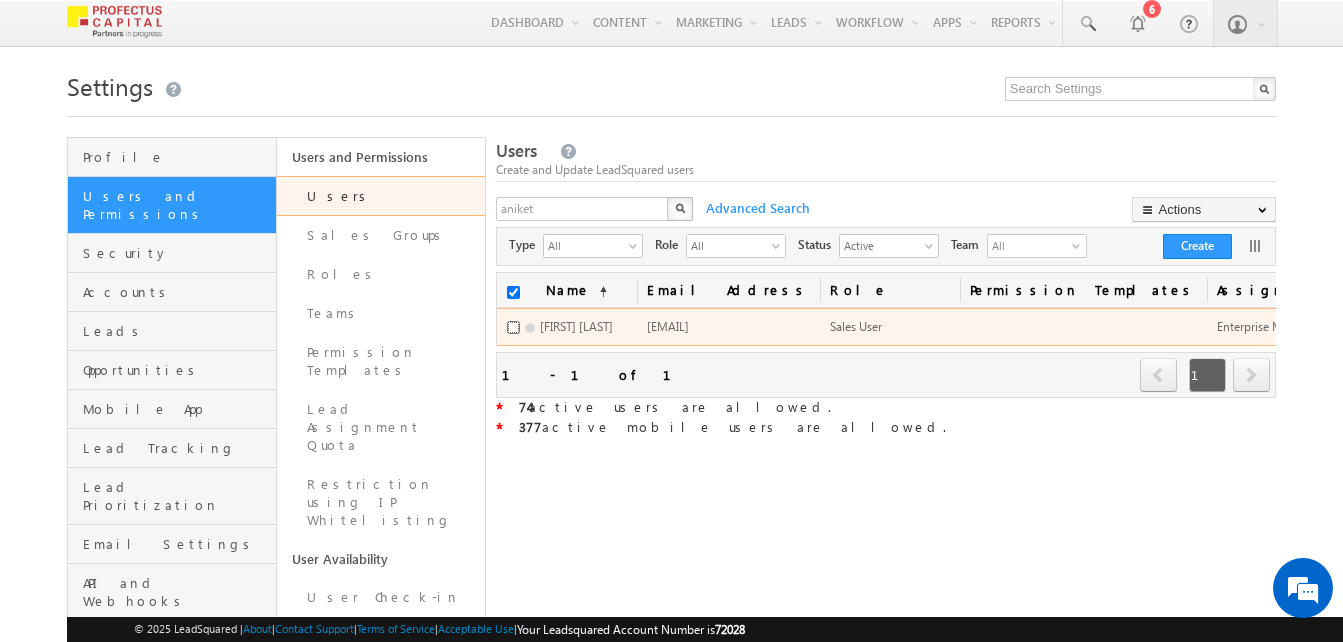 checkbox on "true" 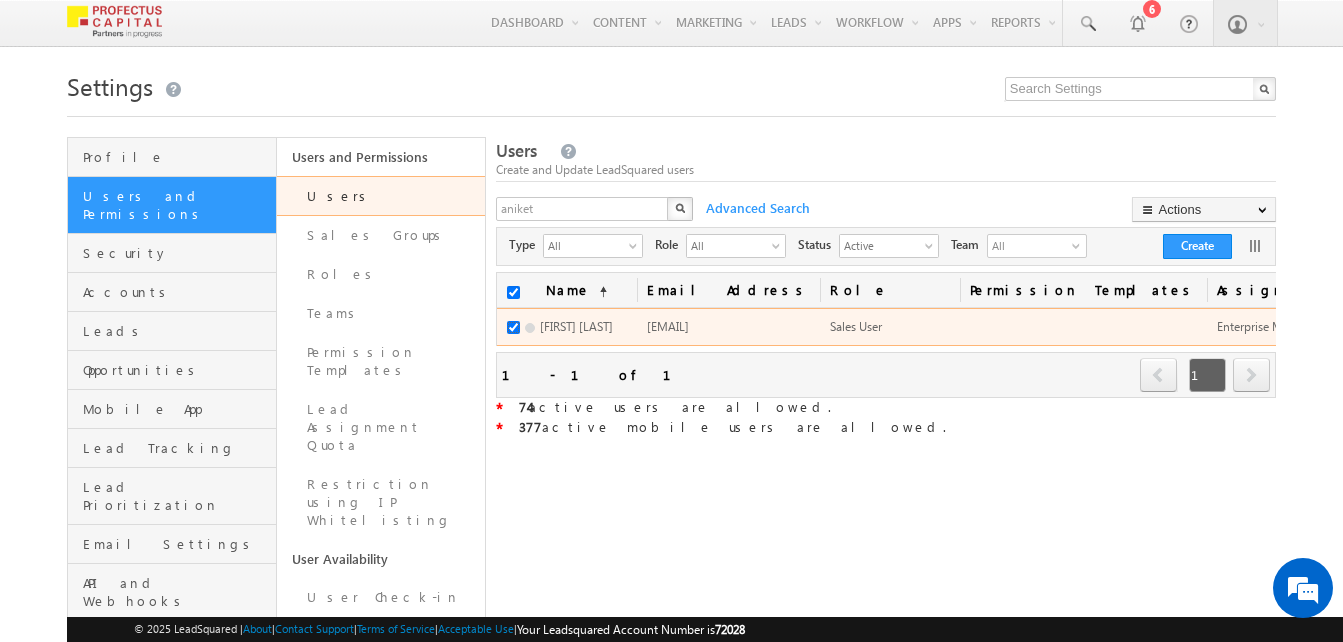 checkbox on "true" 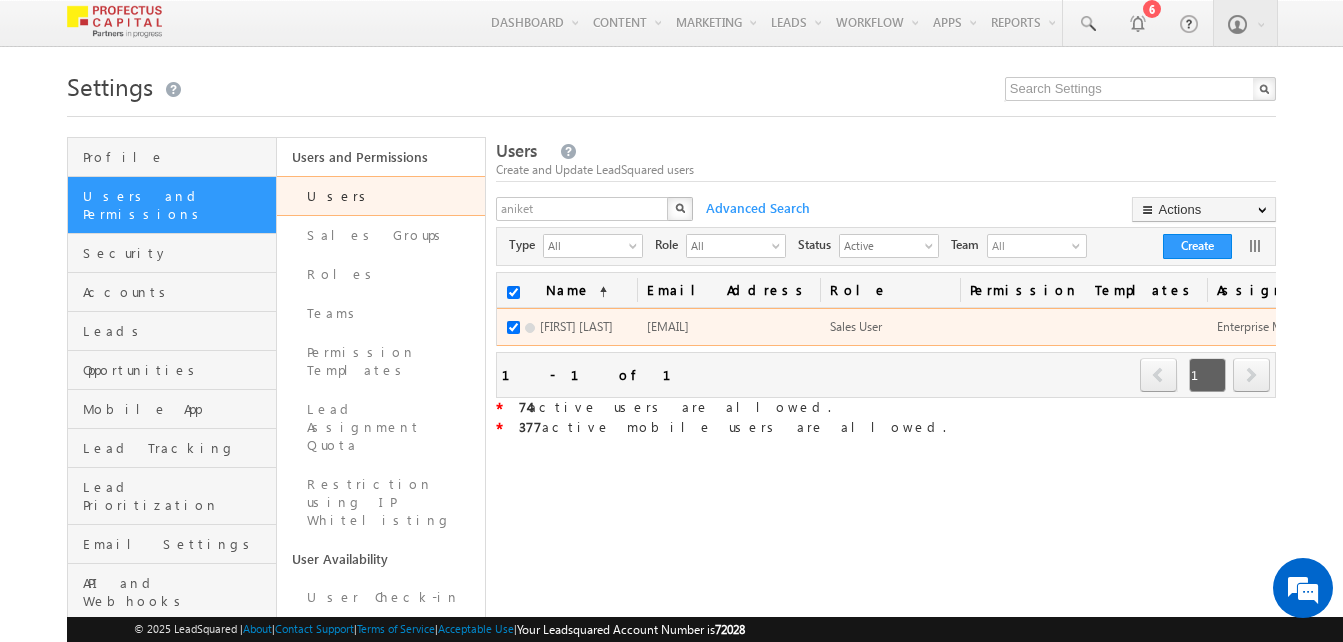 click on "aniket  dhadve" at bounding box center (576, 326) 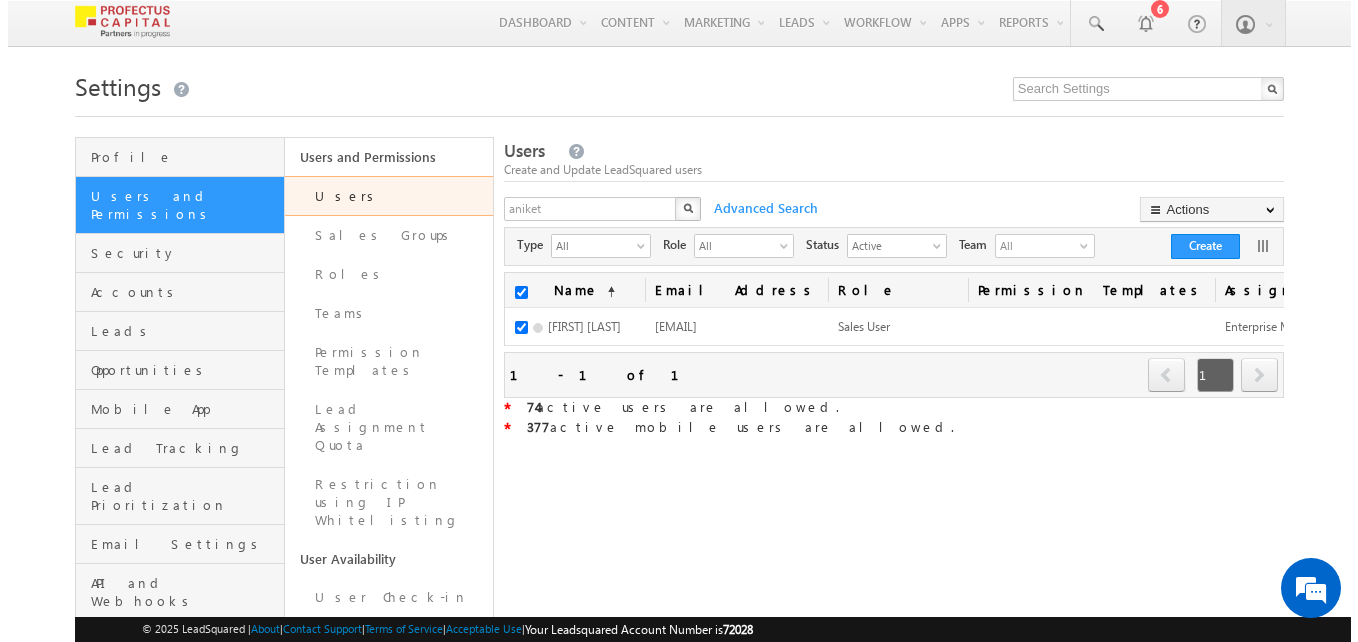 scroll, scrollTop: 0, scrollLeft: 277, axis: horizontal 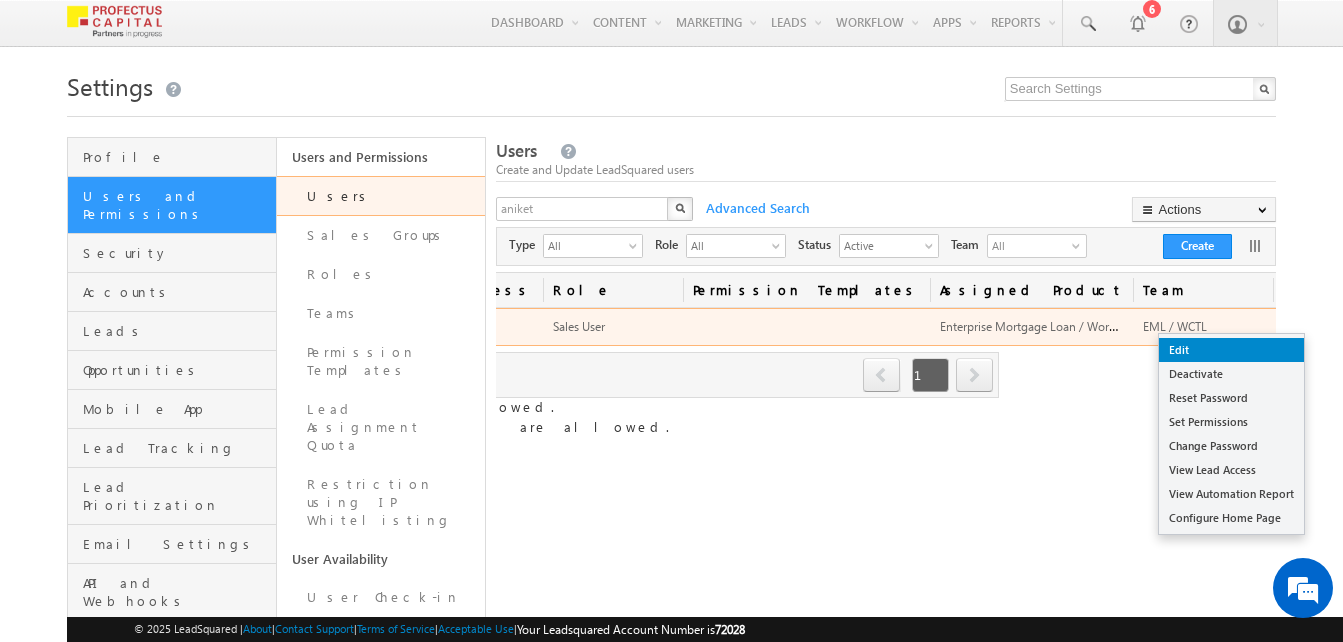 click on "Edit" at bounding box center (1231, 350) 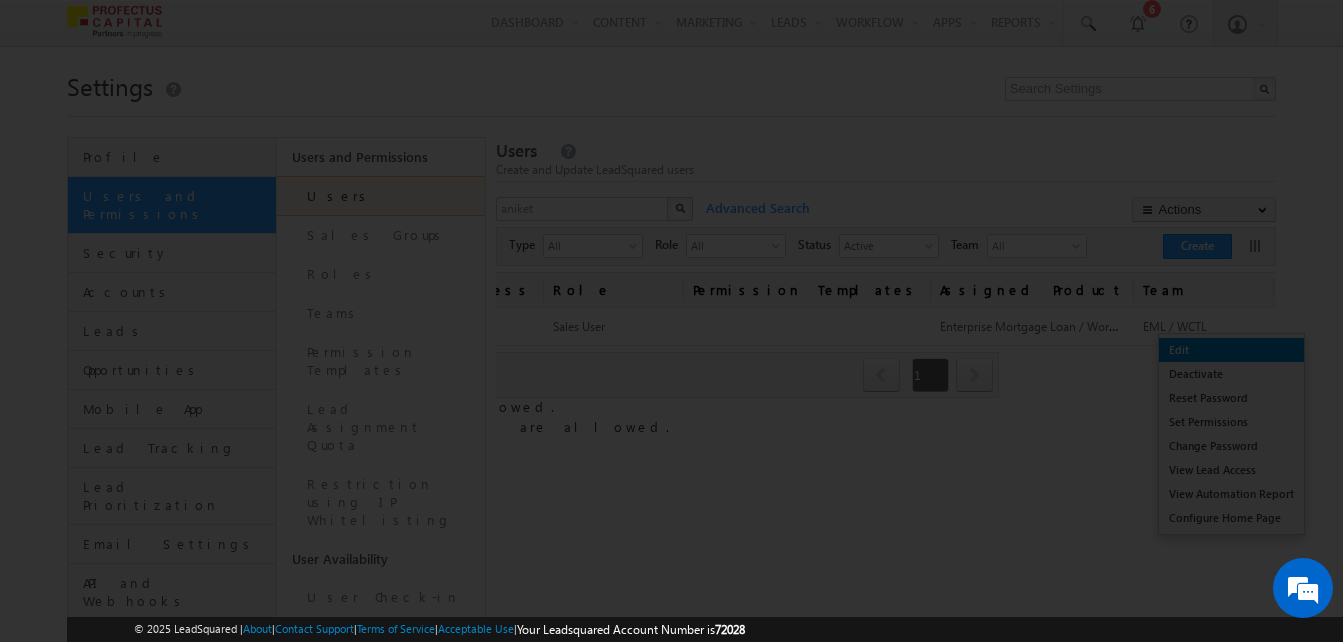 scroll, scrollTop: 0, scrollLeft: 269, axis: horizontal 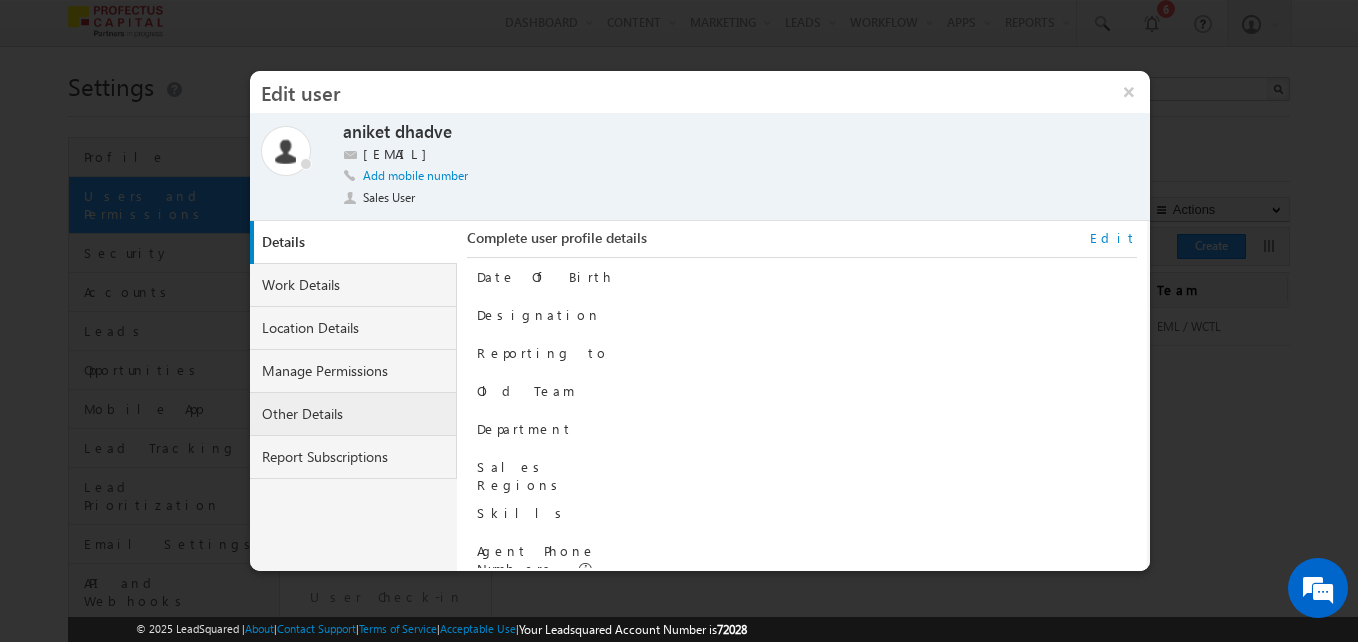 click on "Other Details" at bounding box center [354, 414] 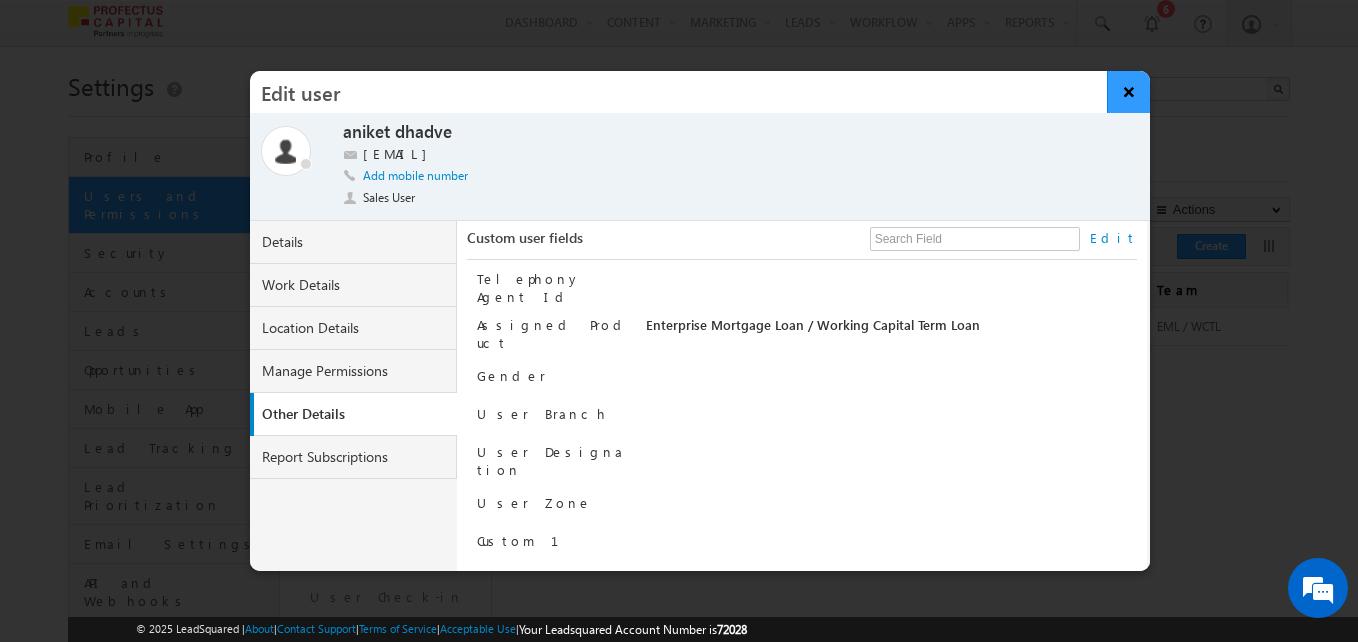 click on "×" at bounding box center (1128, 92) 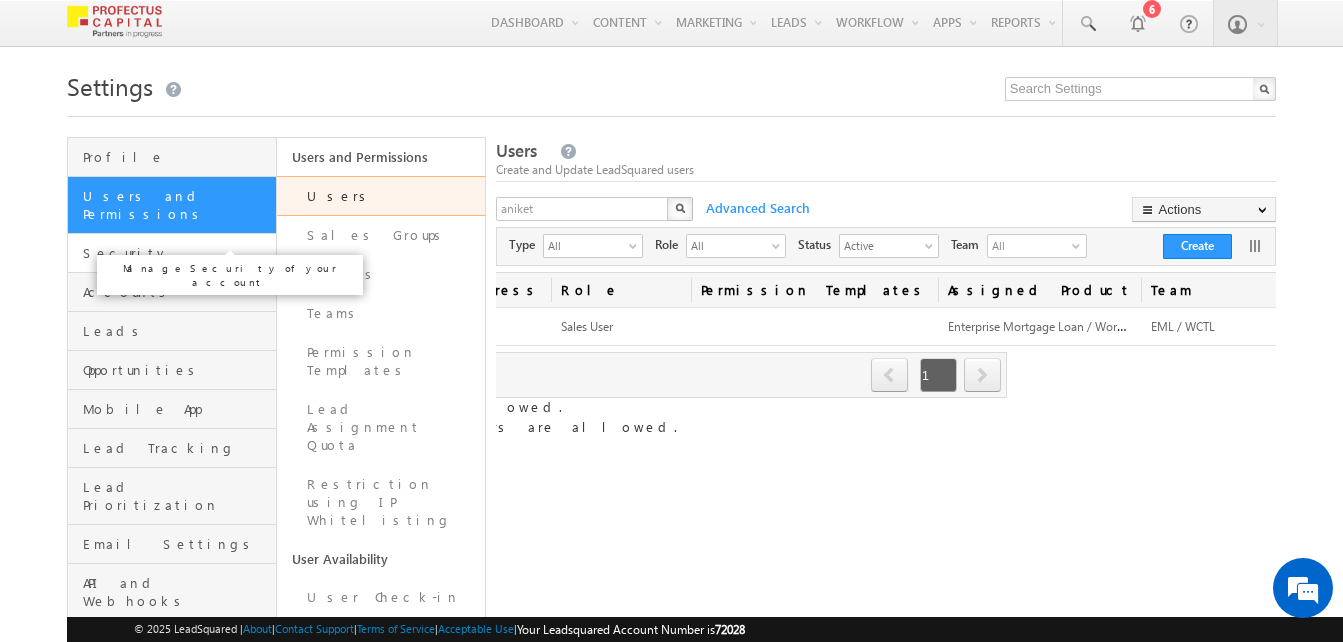 click on "Security" at bounding box center [177, 253] 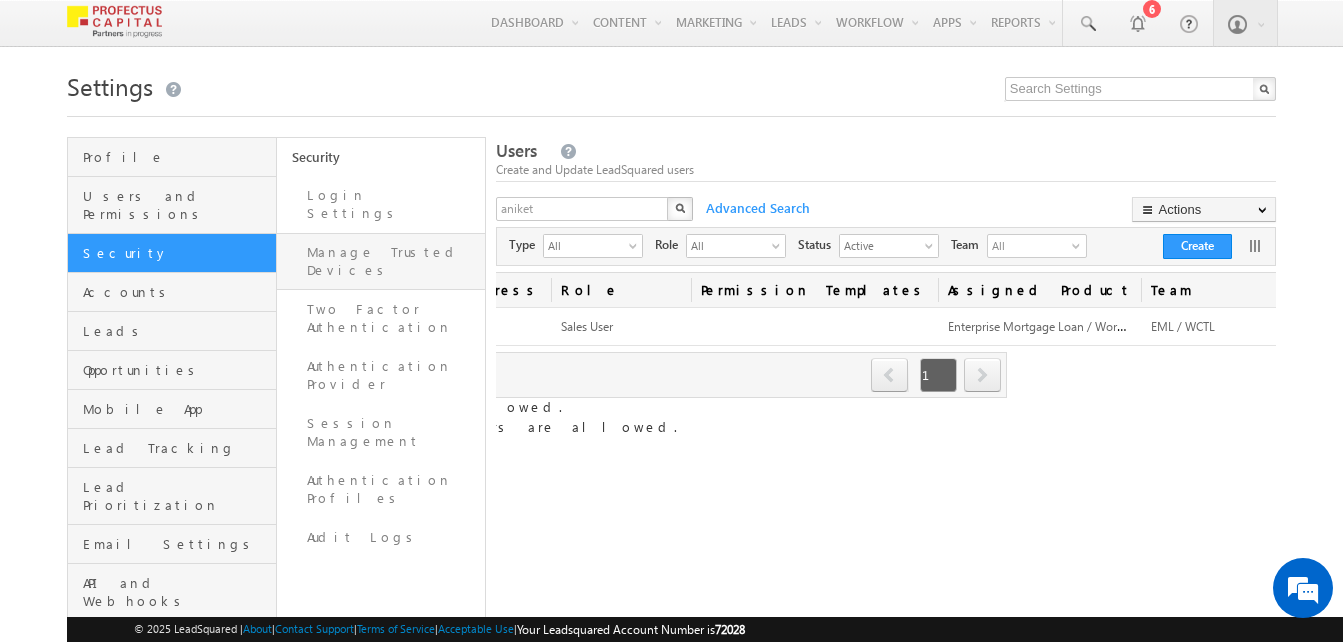 click on "Manage Trusted Devices" at bounding box center (381, 261) 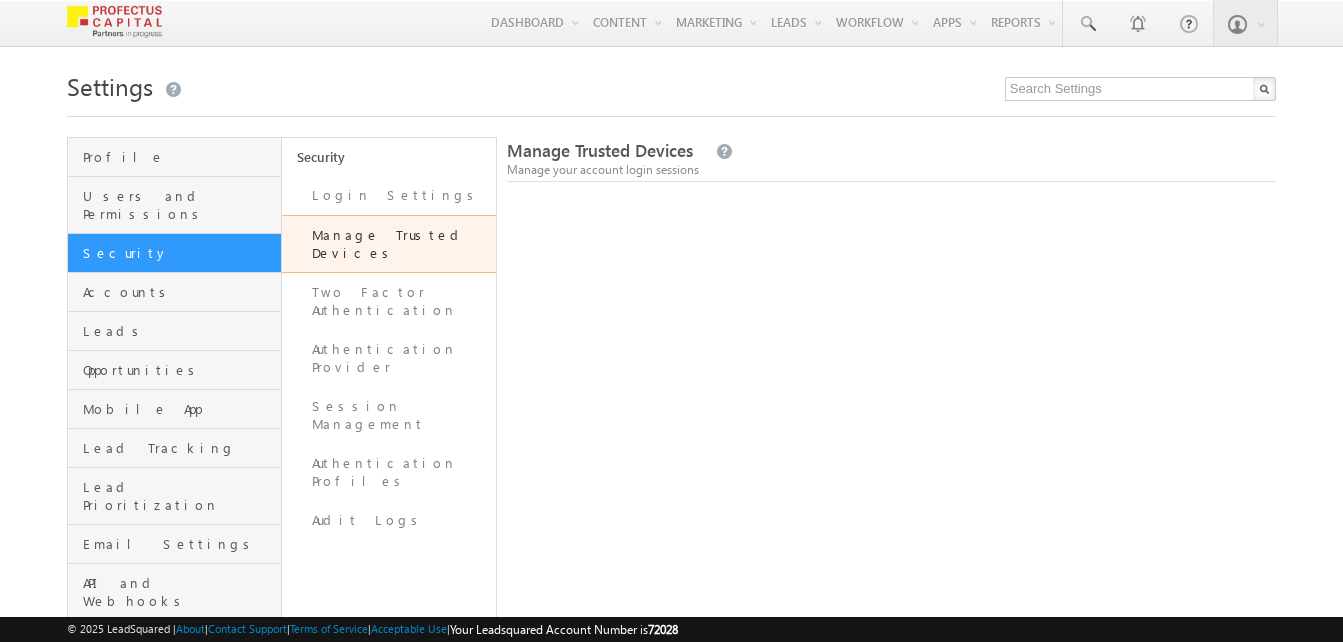 scroll, scrollTop: 0, scrollLeft: 0, axis: both 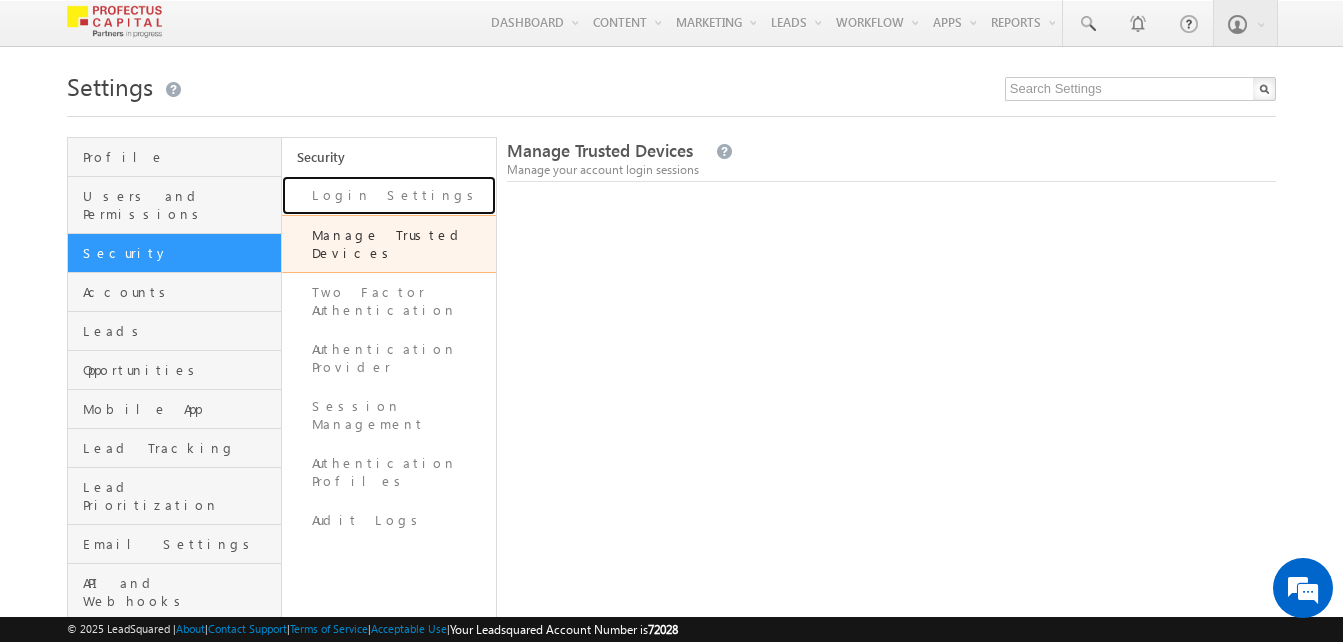 click on "Login Settings" at bounding box center [389, 195] 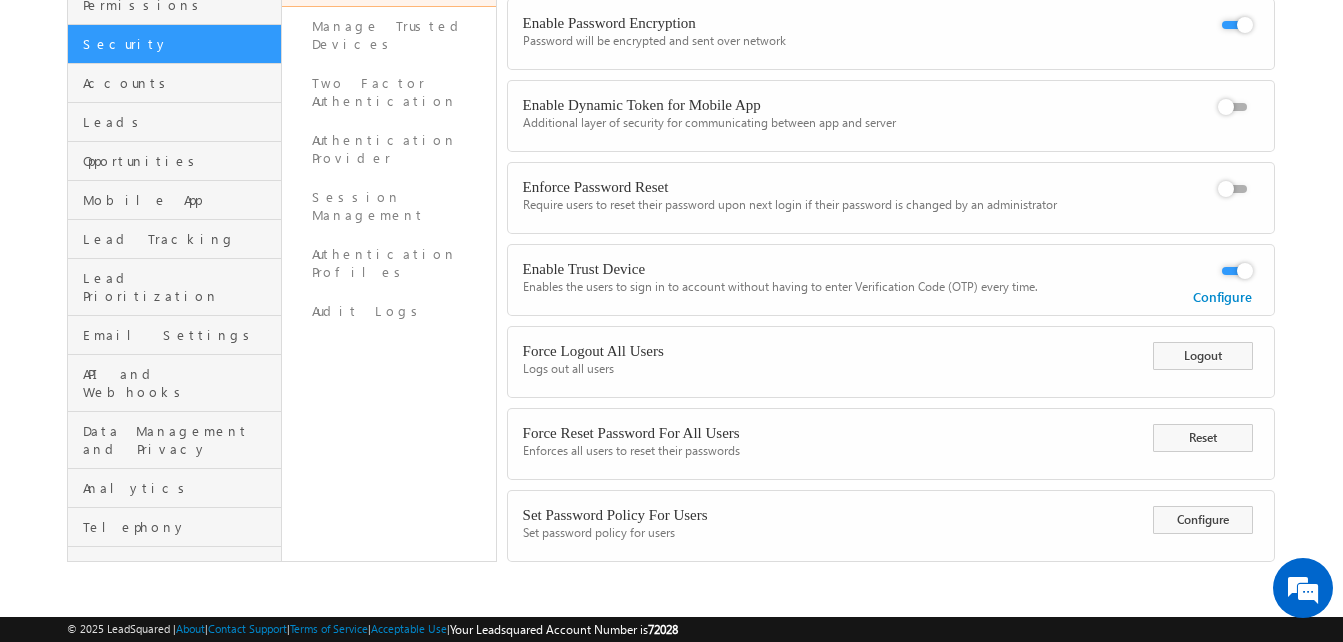 scroll, scrollTop: 0, scrollLeft: 0, axis: both 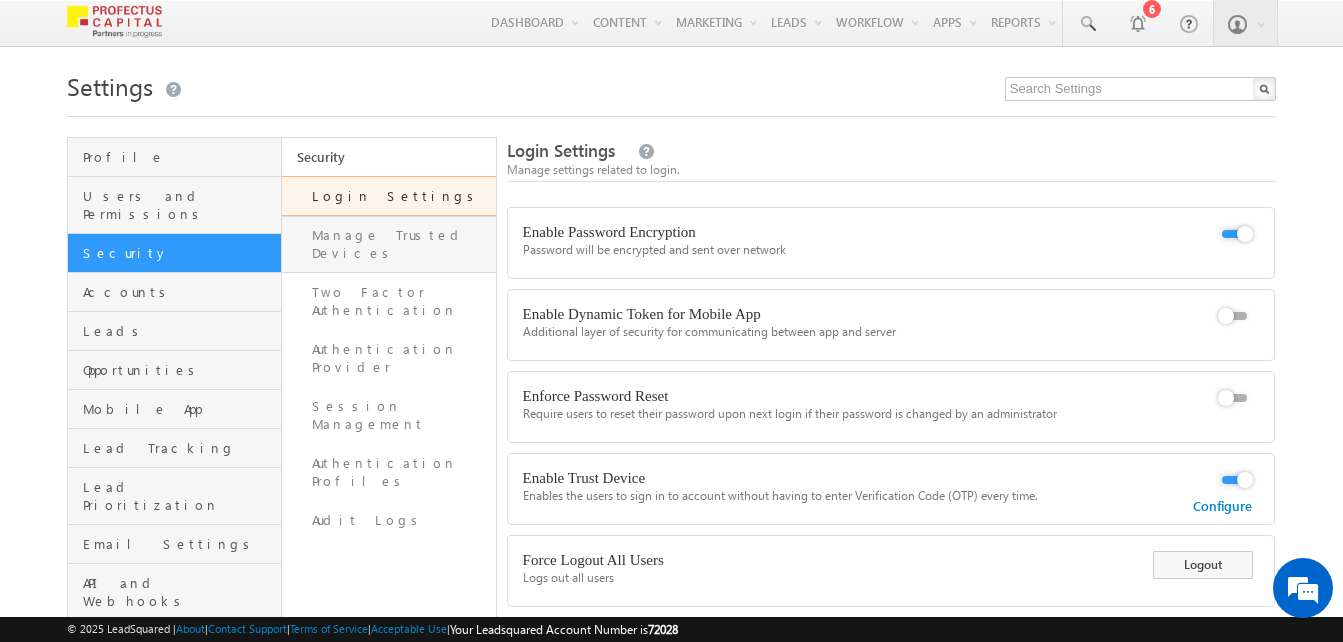 click on "Manage Trusted Devices" at bounding box center (389, 244) 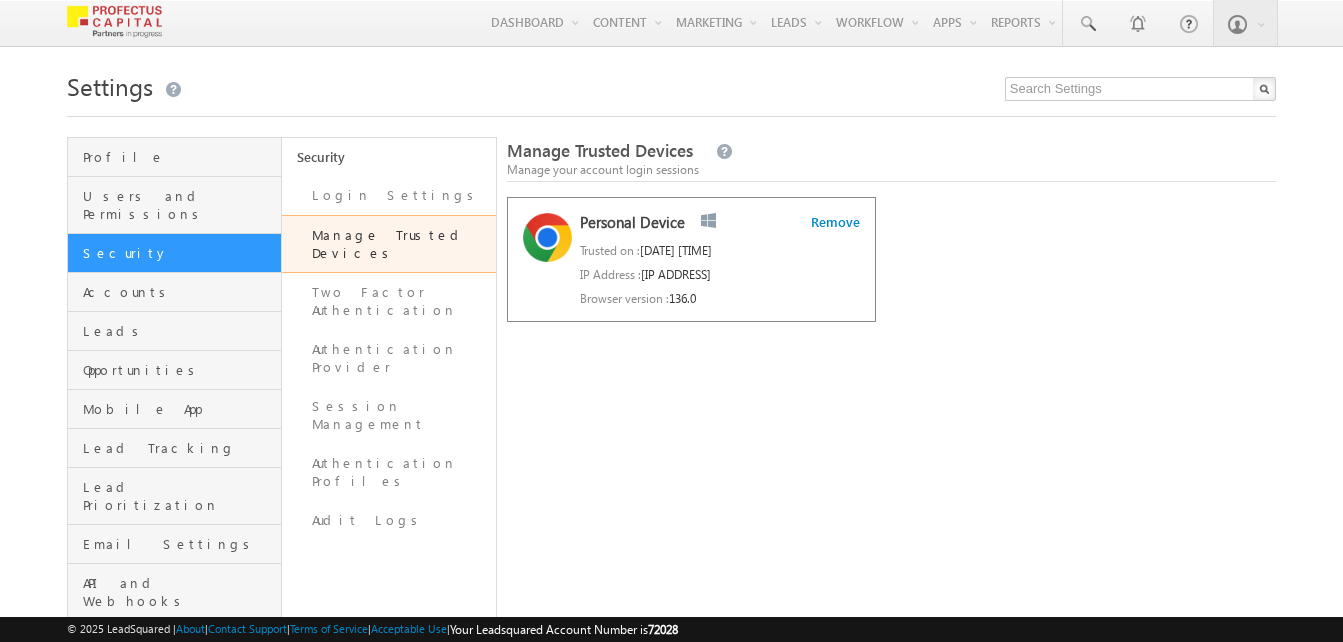 scroll, scrollTop: 0, scrollLeft: 0, axis: both 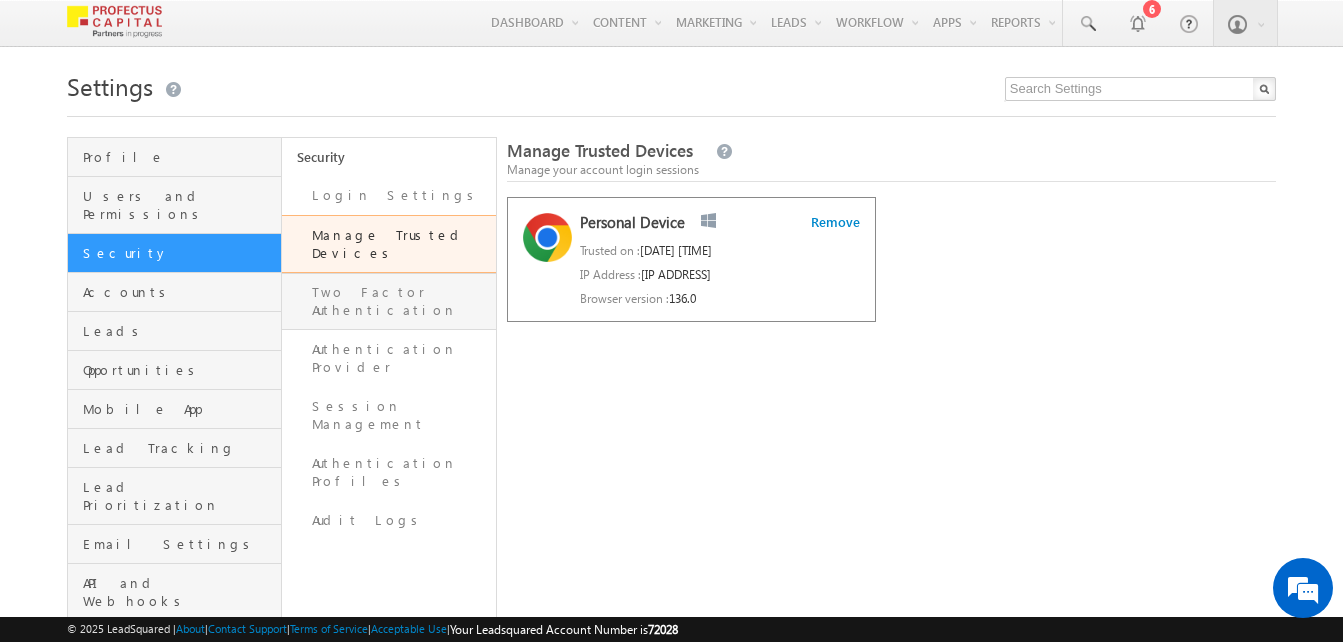 click on "Two Factor Authentication" at bounding box center [389, 301] 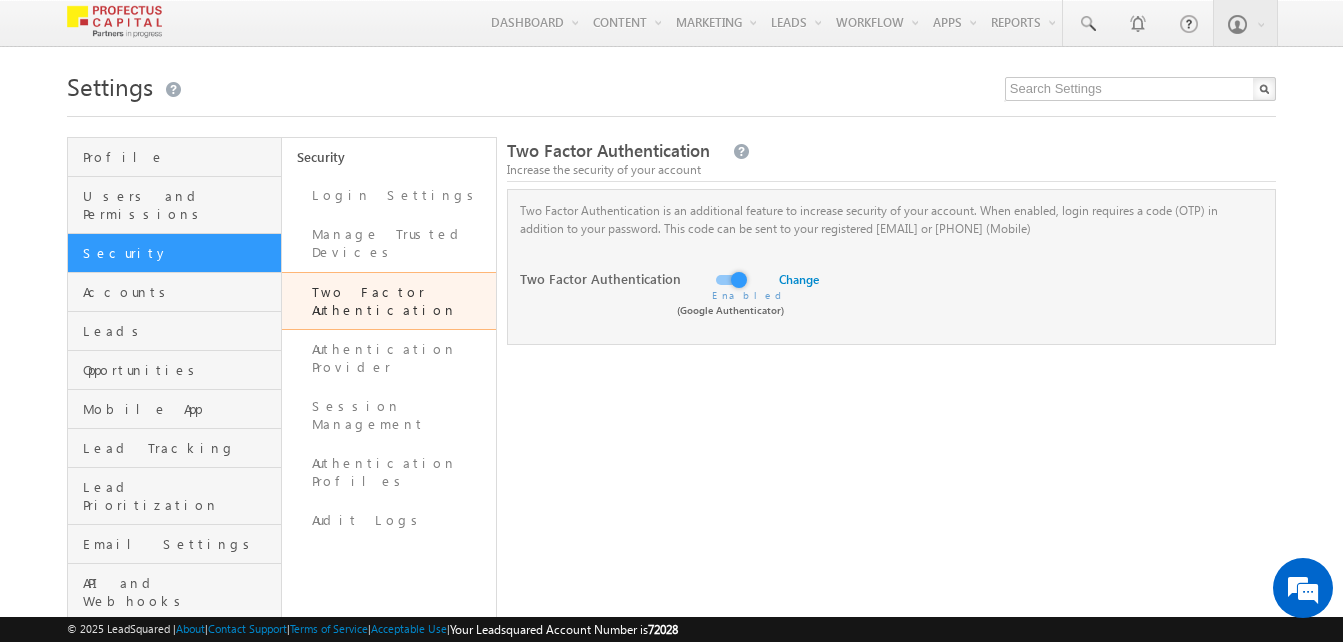 scroll, scrollTop: 0, scrollLeft: 0, axis: both 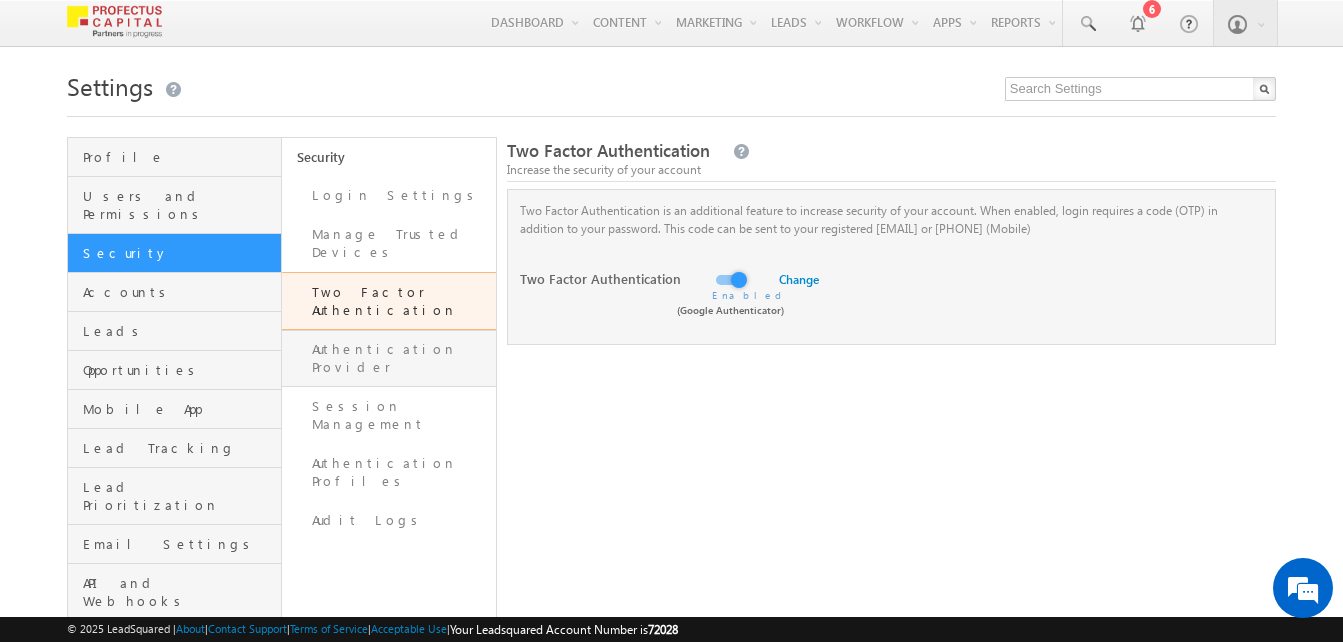 click on "Authentication Provider" at bounding box center (389, 358) 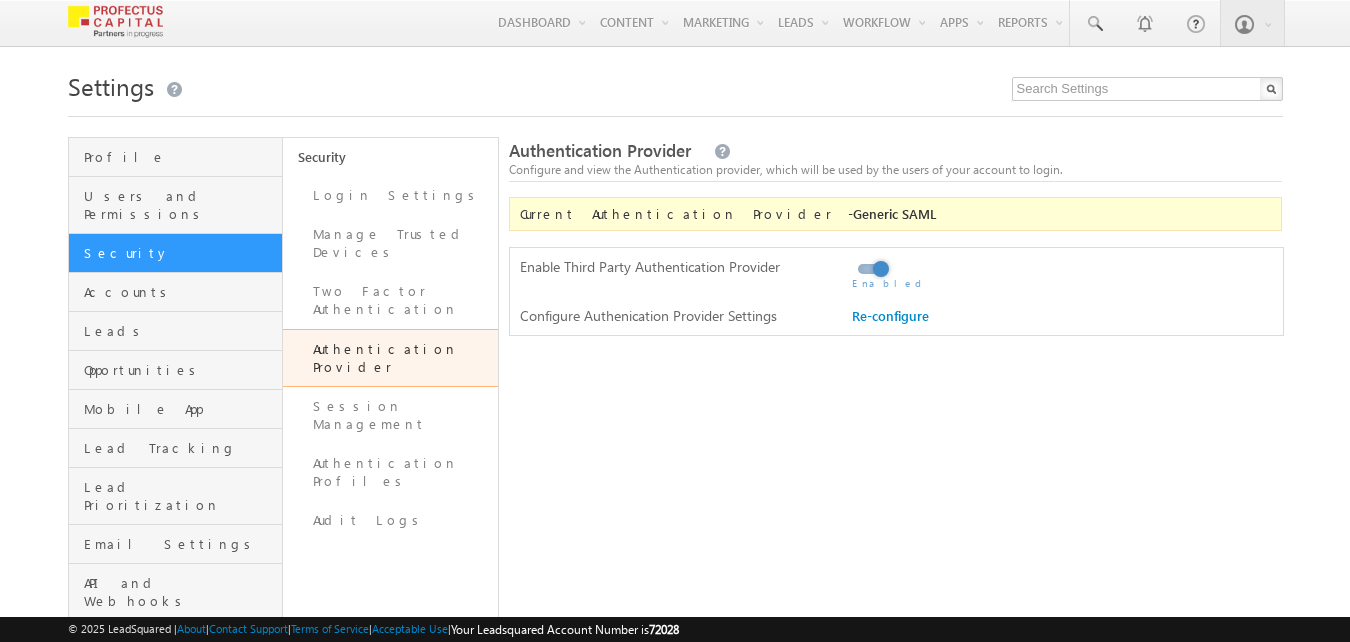 scroll, scrollTop: 0, scrollLeft: 0, axis: both 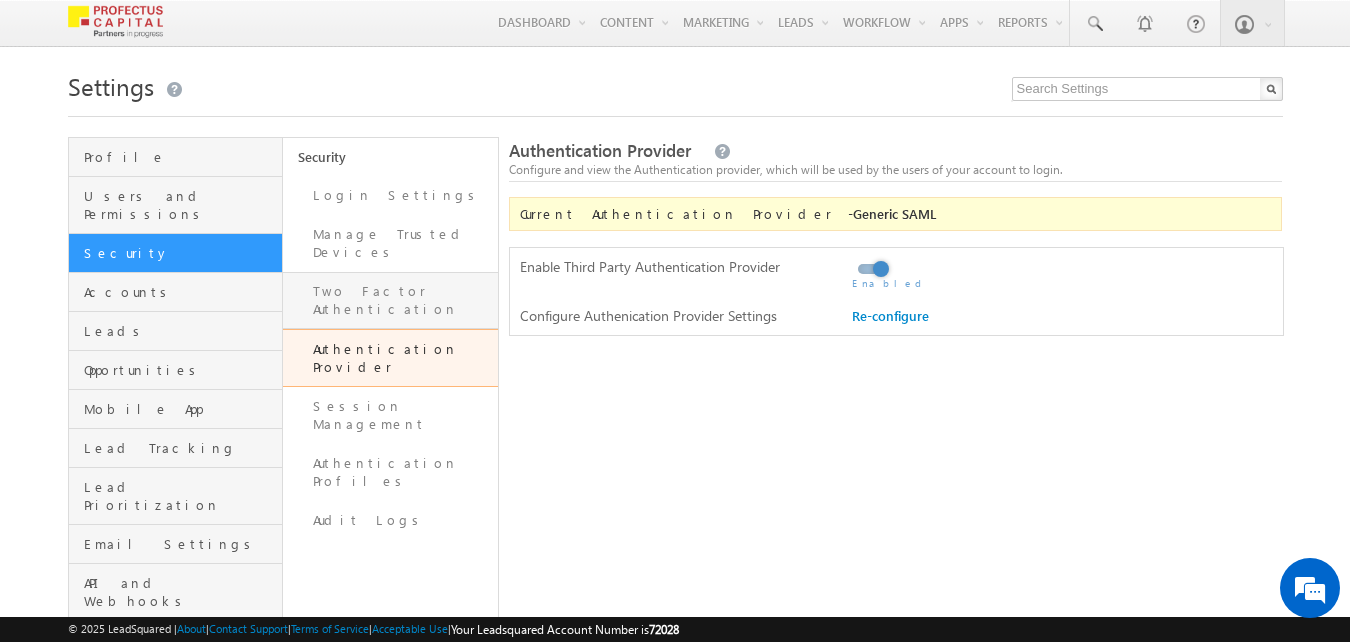 click on "Two Factor Authentication" at bounding box center [390, 300] 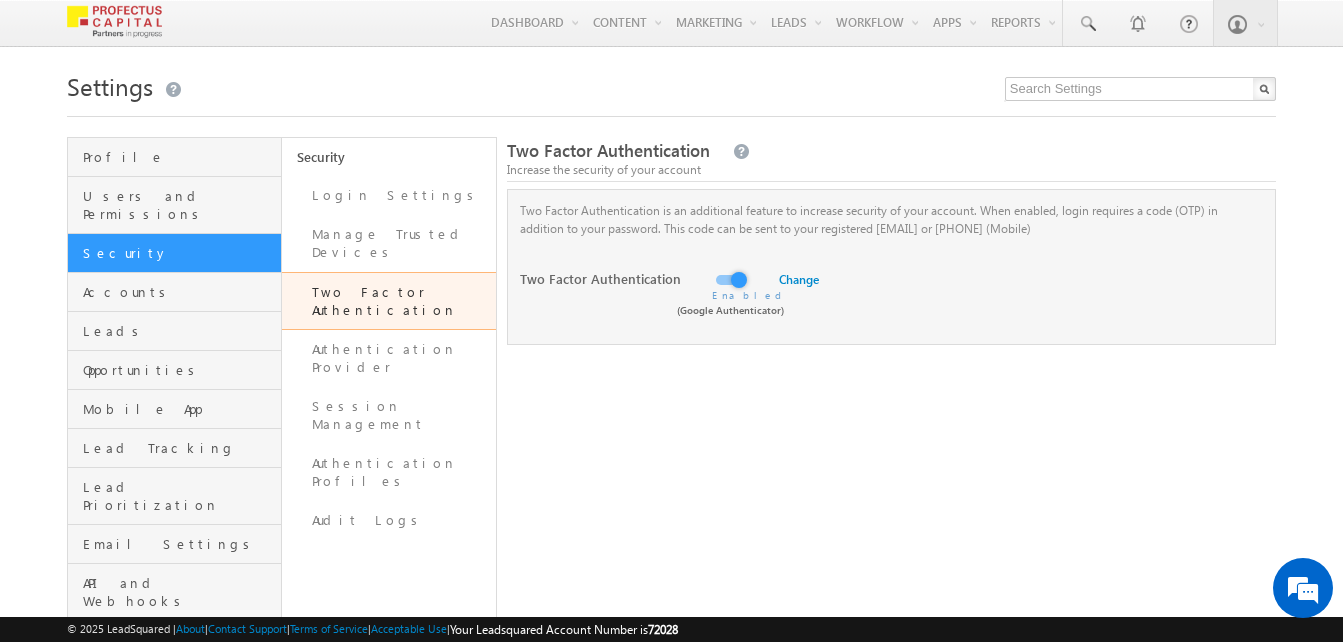 scroll, scrollTop: 0, scrollLeft: 0, axis: both 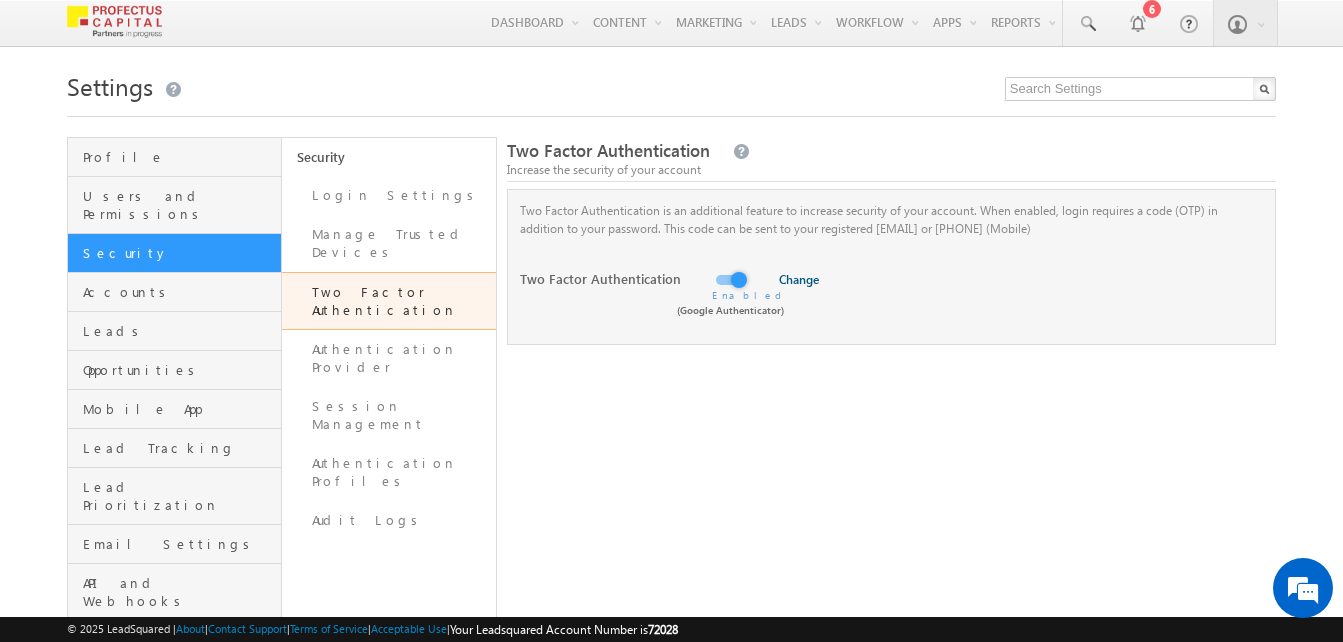 click on "Change" at bounding box center (796, 279) 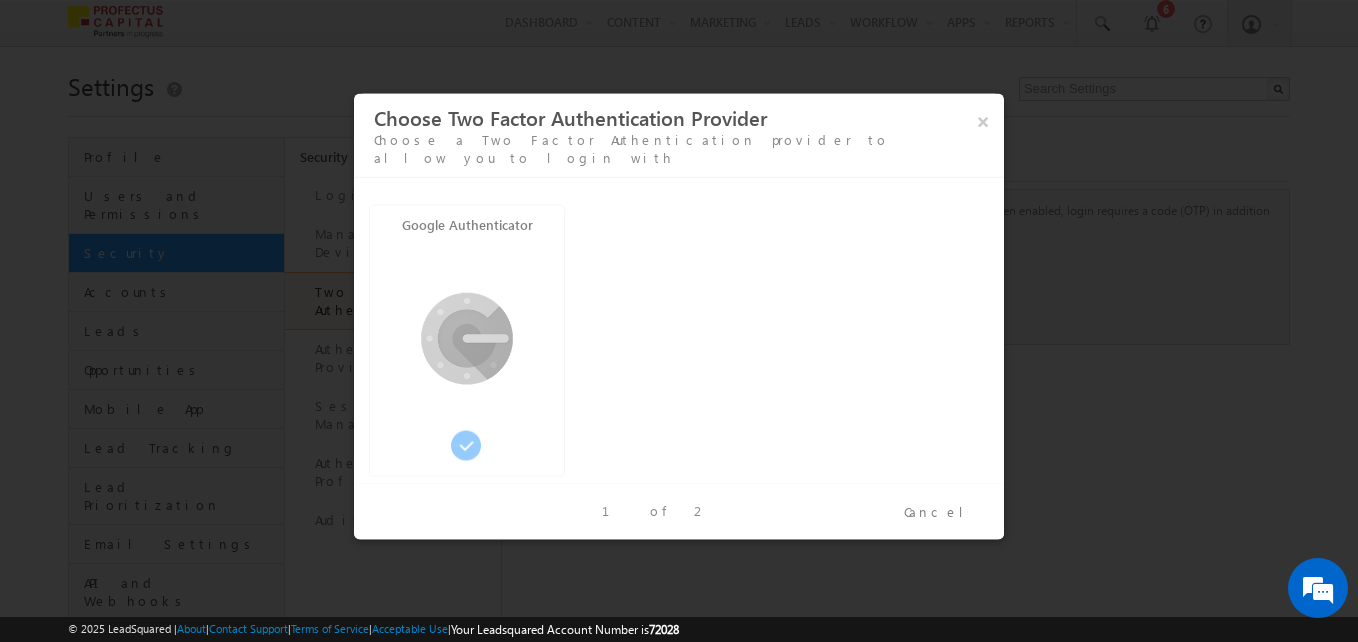 click on "×" at bounding box center (983, 121) 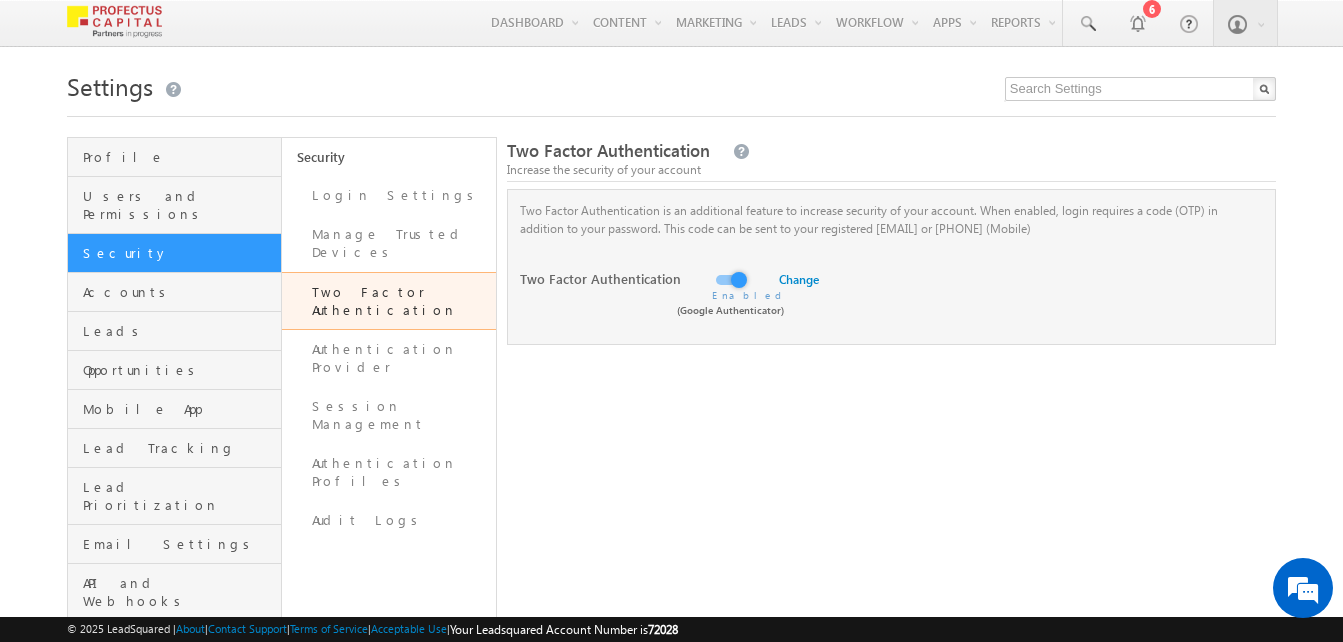 scroll, scrollTop: 0, scrollLeft: 0, axis: both 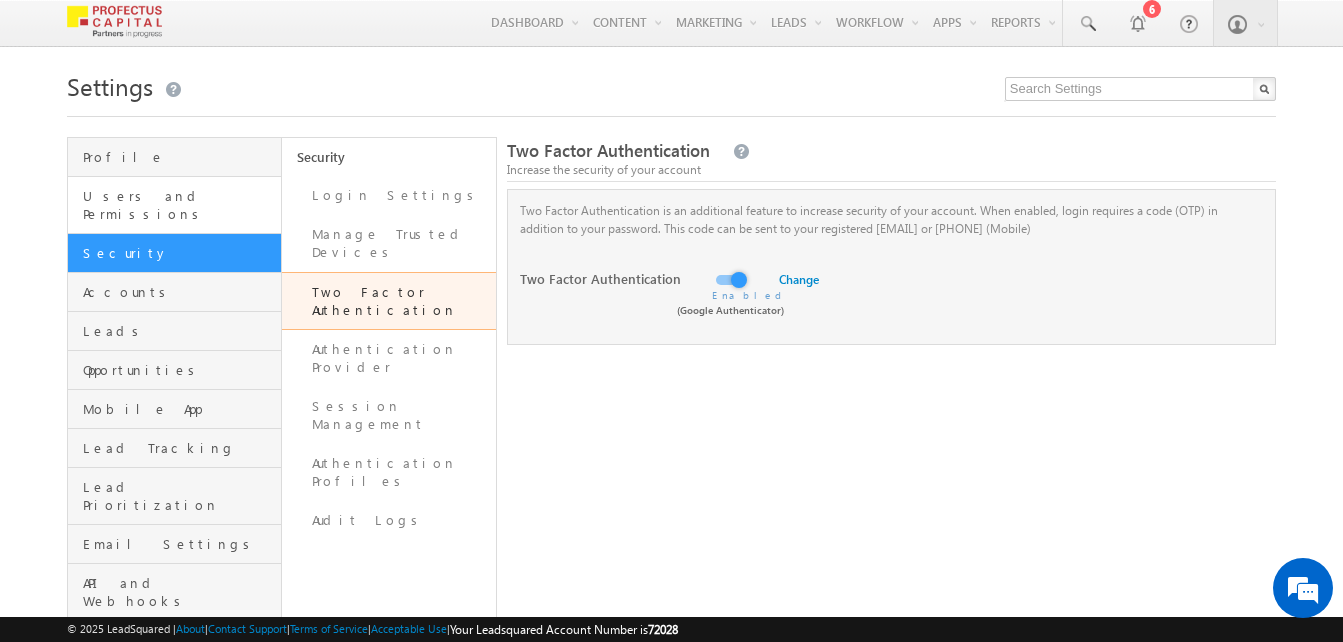click on "Users and Permissions" at bounding box center [174, 205] 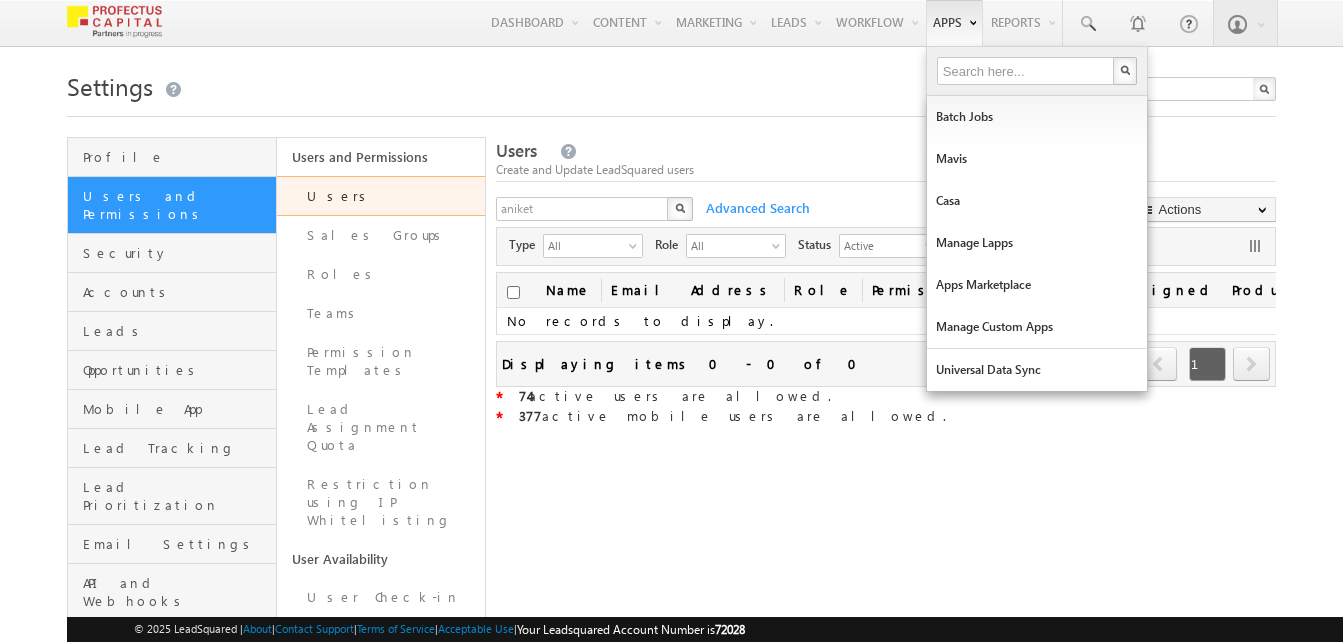 scroll, scrollTop: 0, scrollLeft: 0, axis: both 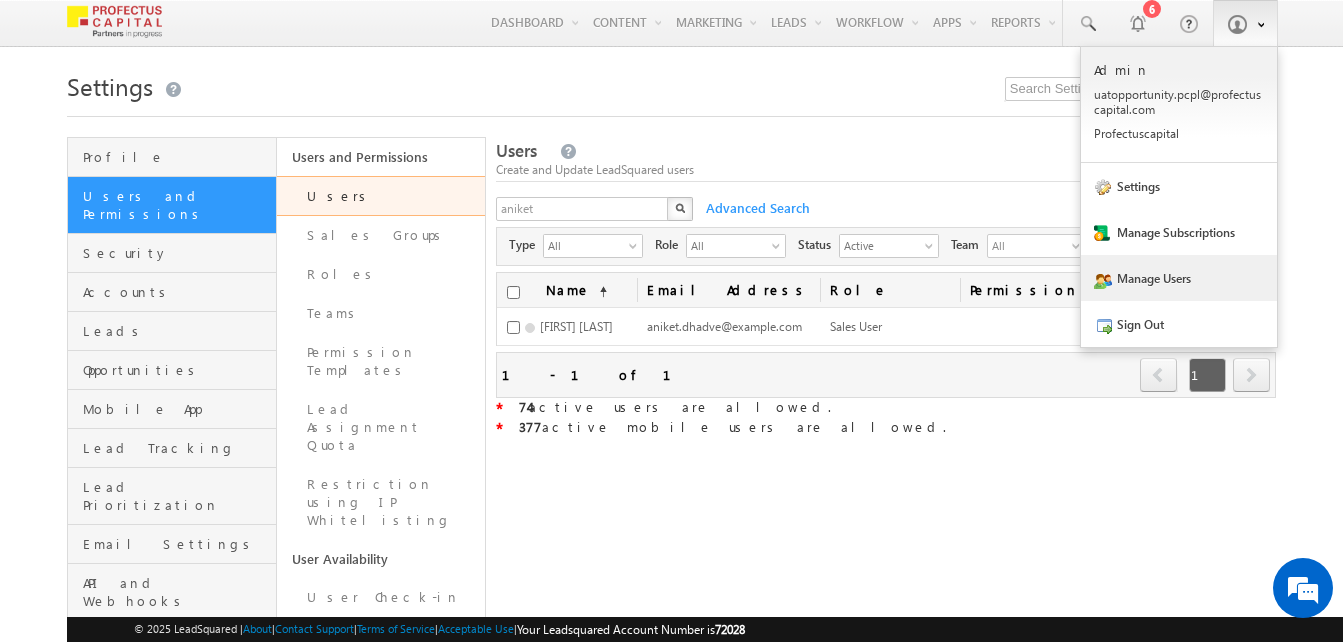 click on "Manage Users" at bounding box center [1179, 278] 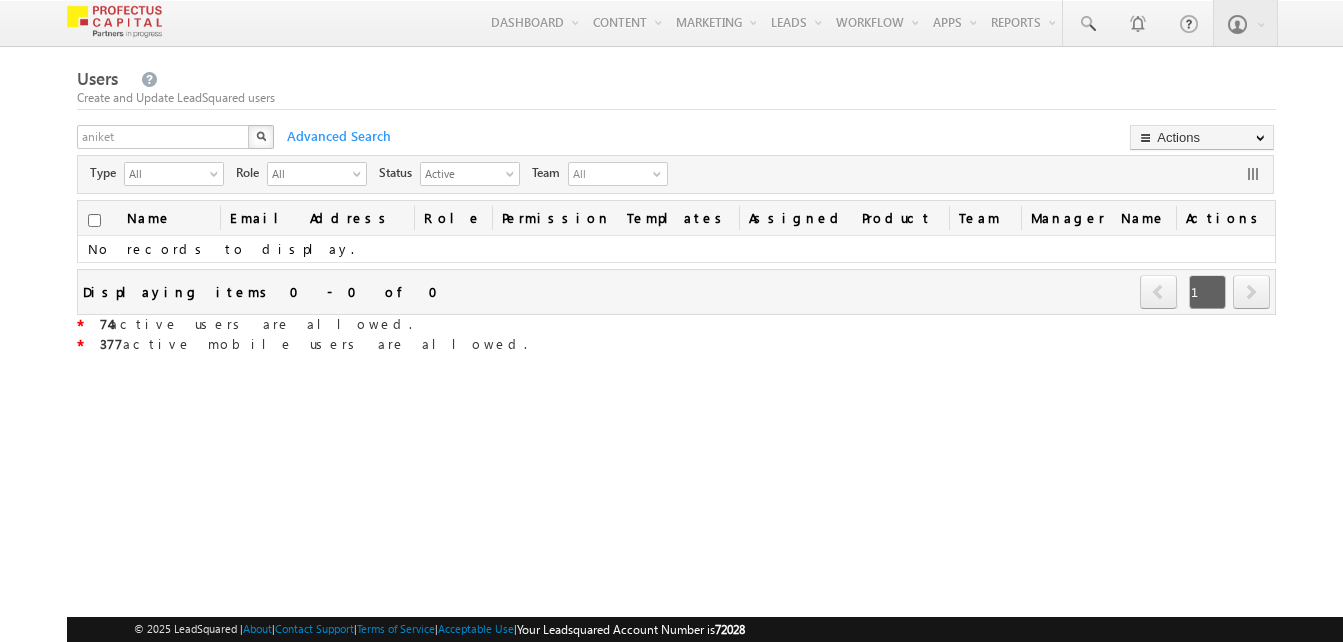 scroll, scrollTop: 0, scrollLeft: 0, axis: both 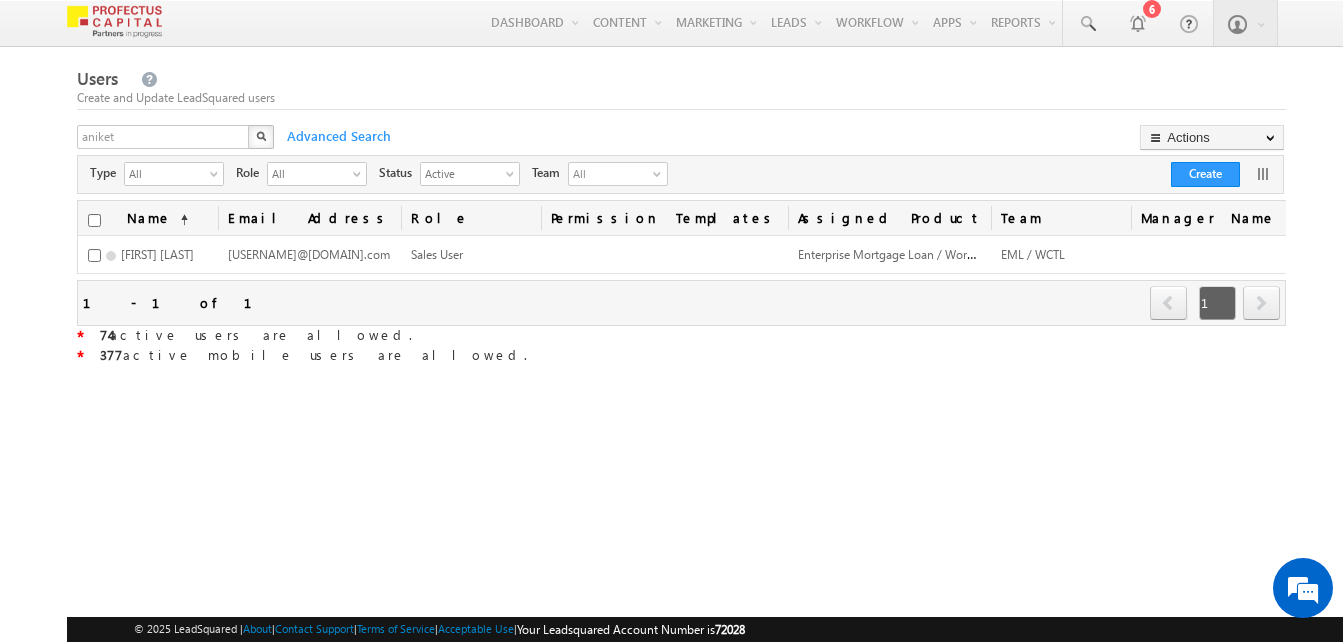 click on "Users
Create and Update LeadSquared users
[FIRST] X
Advanced Search
Actions Import Users Update via CSV Export Users Bulk Update Connector View User Hierarchy Configure Home Page
Type" at bounding box center [681, 366] 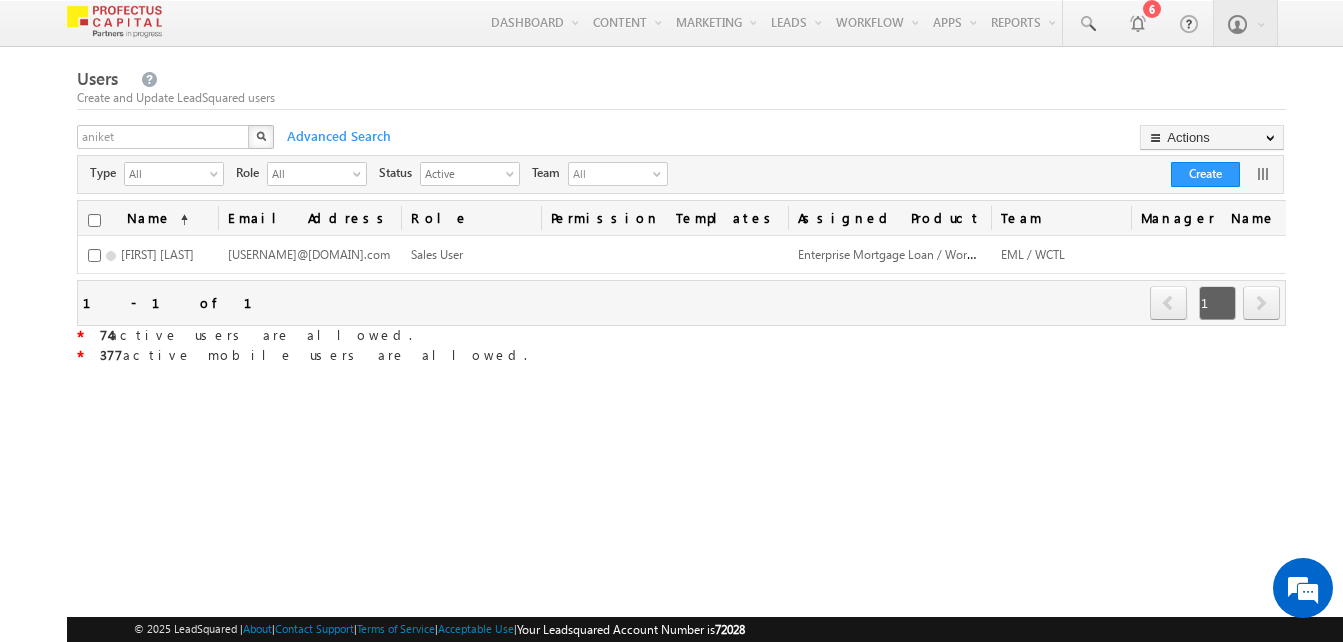 scroll, scrollTop: 0, scrollLeft: 0, axis: both 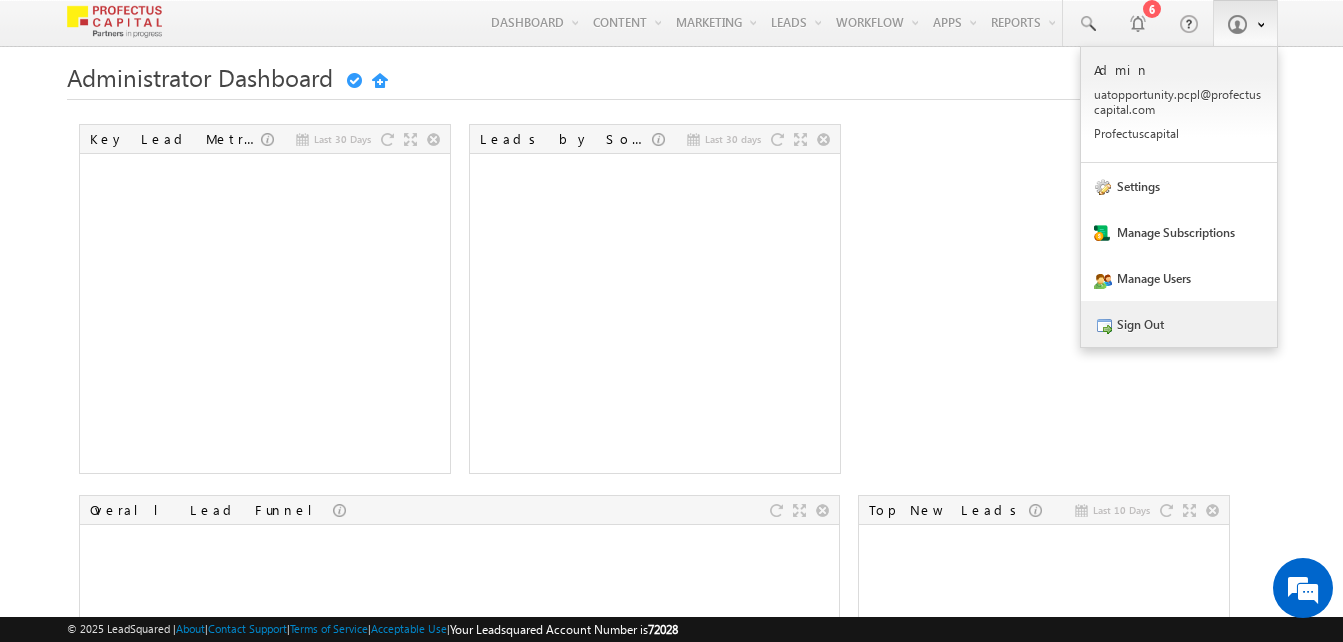 click on "Sign Out" at bounding box center [1179, 324] 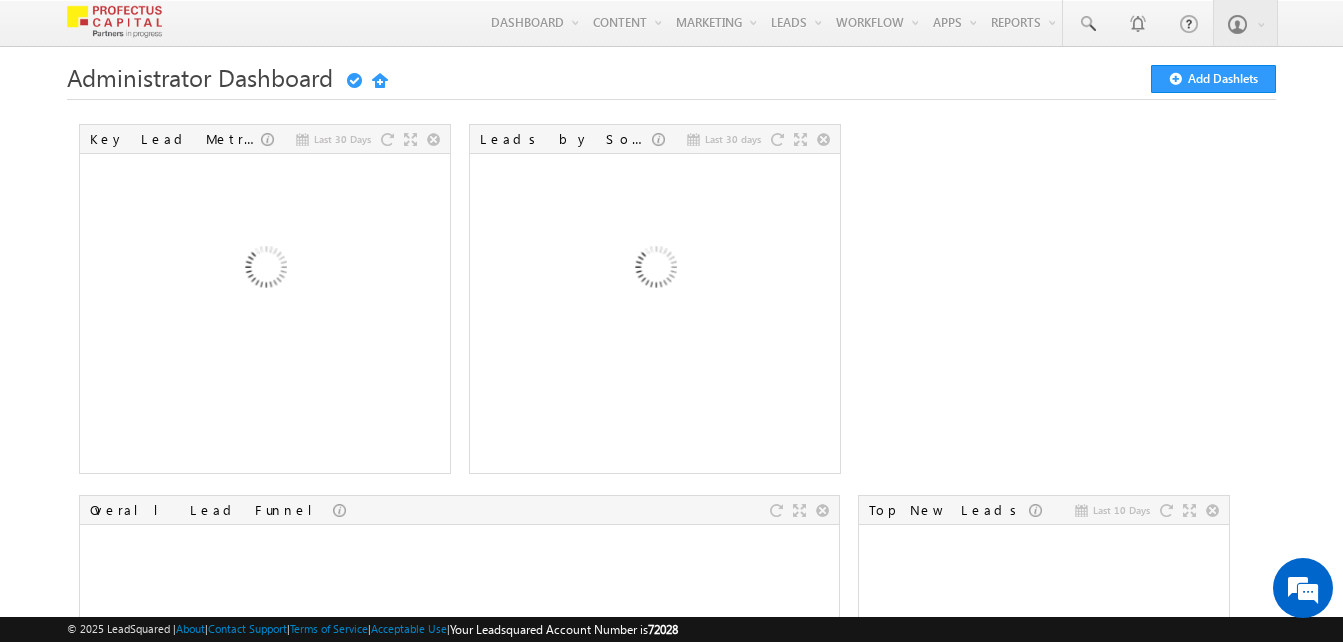 scroll, scrollTop: 0, scrollLeft: 0, axis: both 